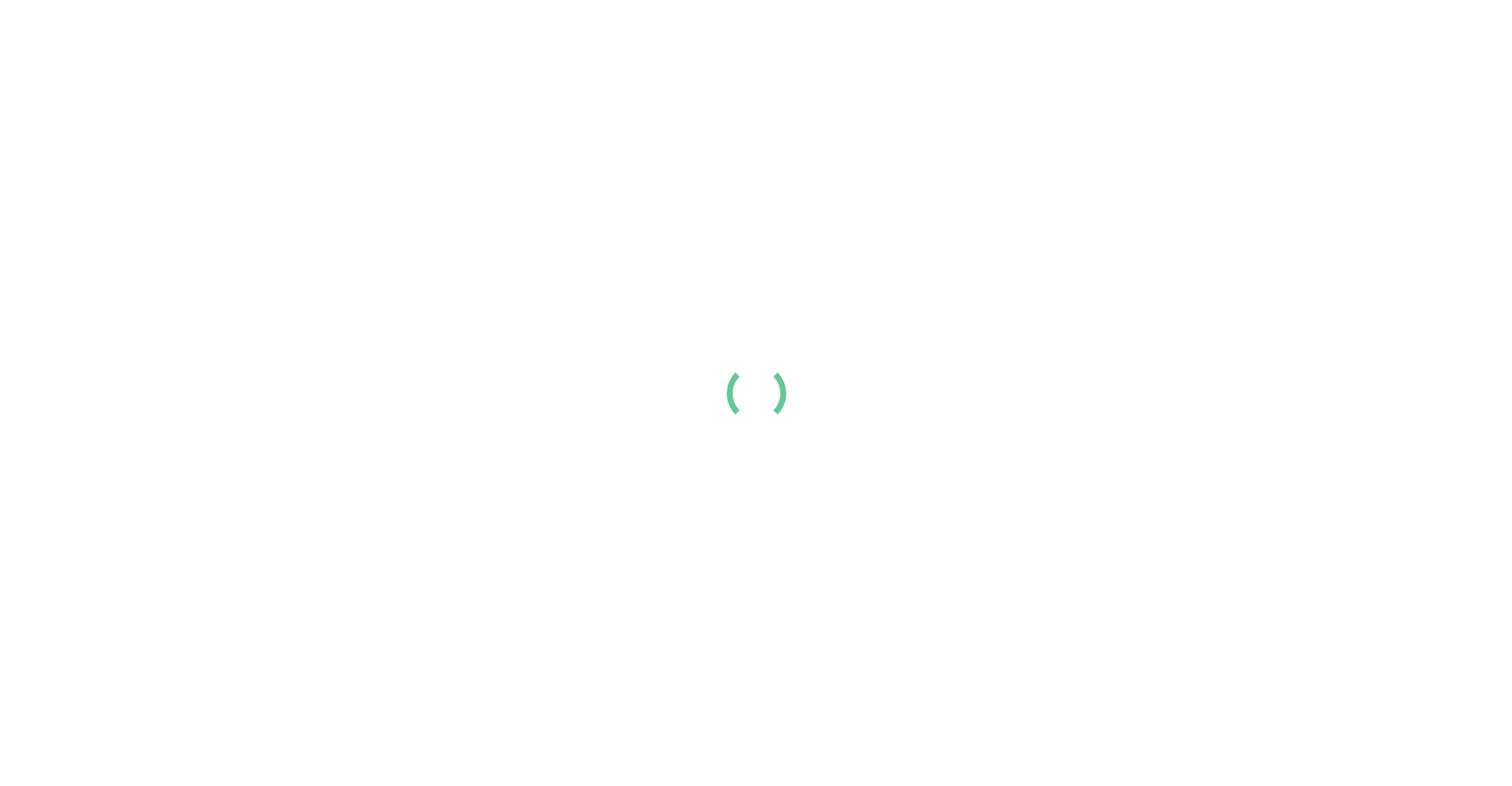 scroll, scrollTop: 0, scrollLeft: 0, axis: both 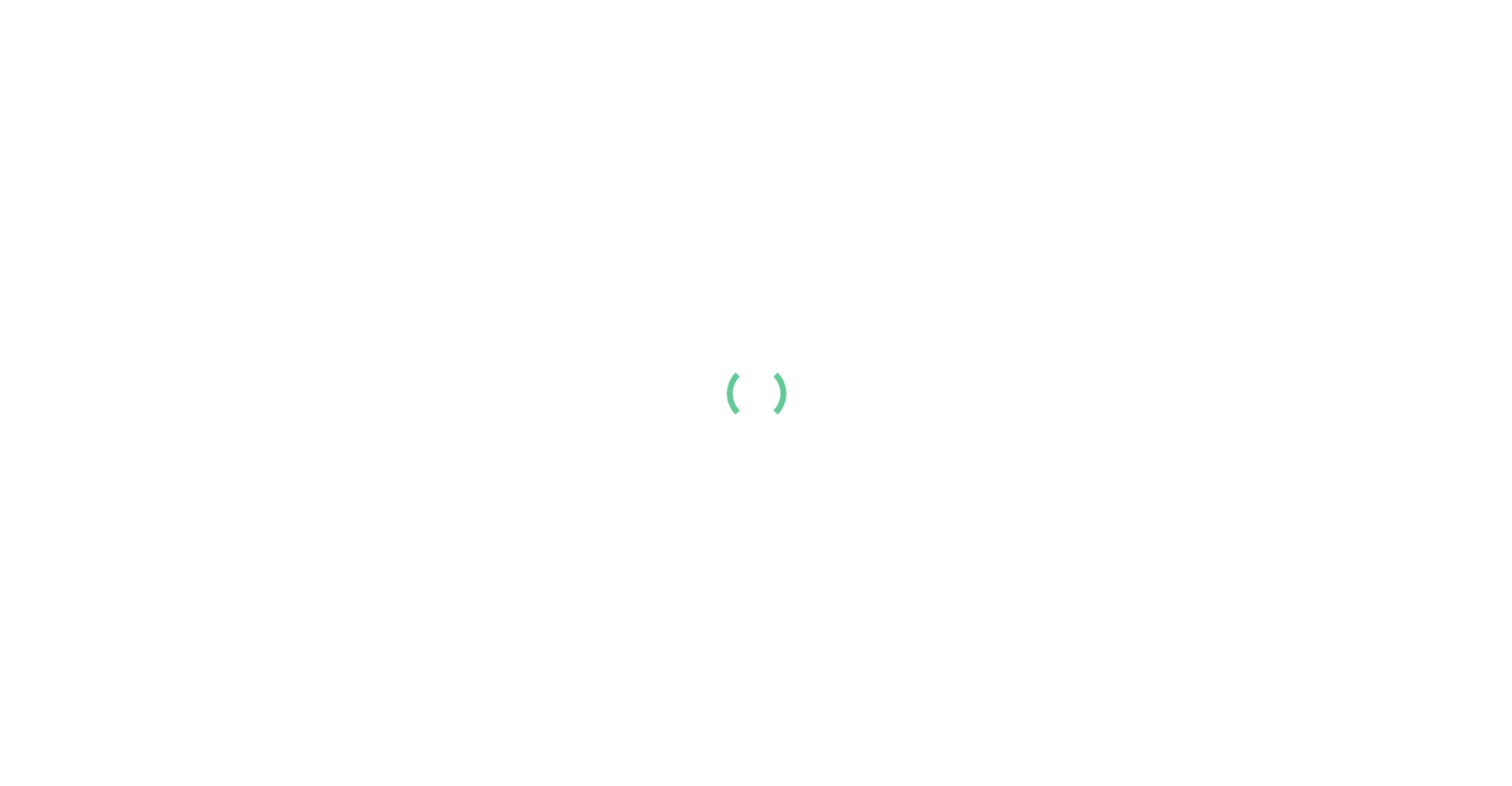 click at bounding box center [756, 393] 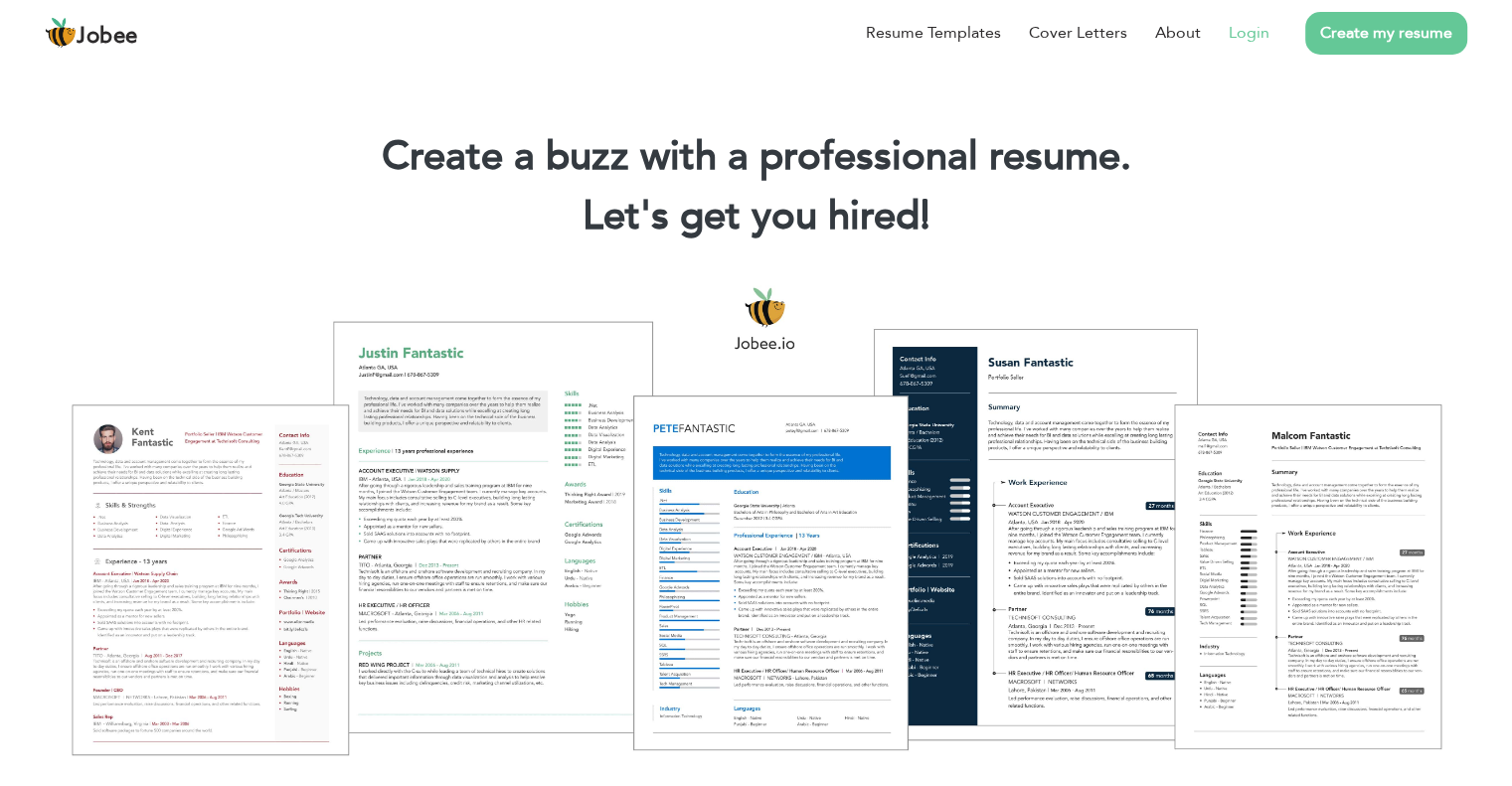 click on "Login" at bounding box center (1249, 33) 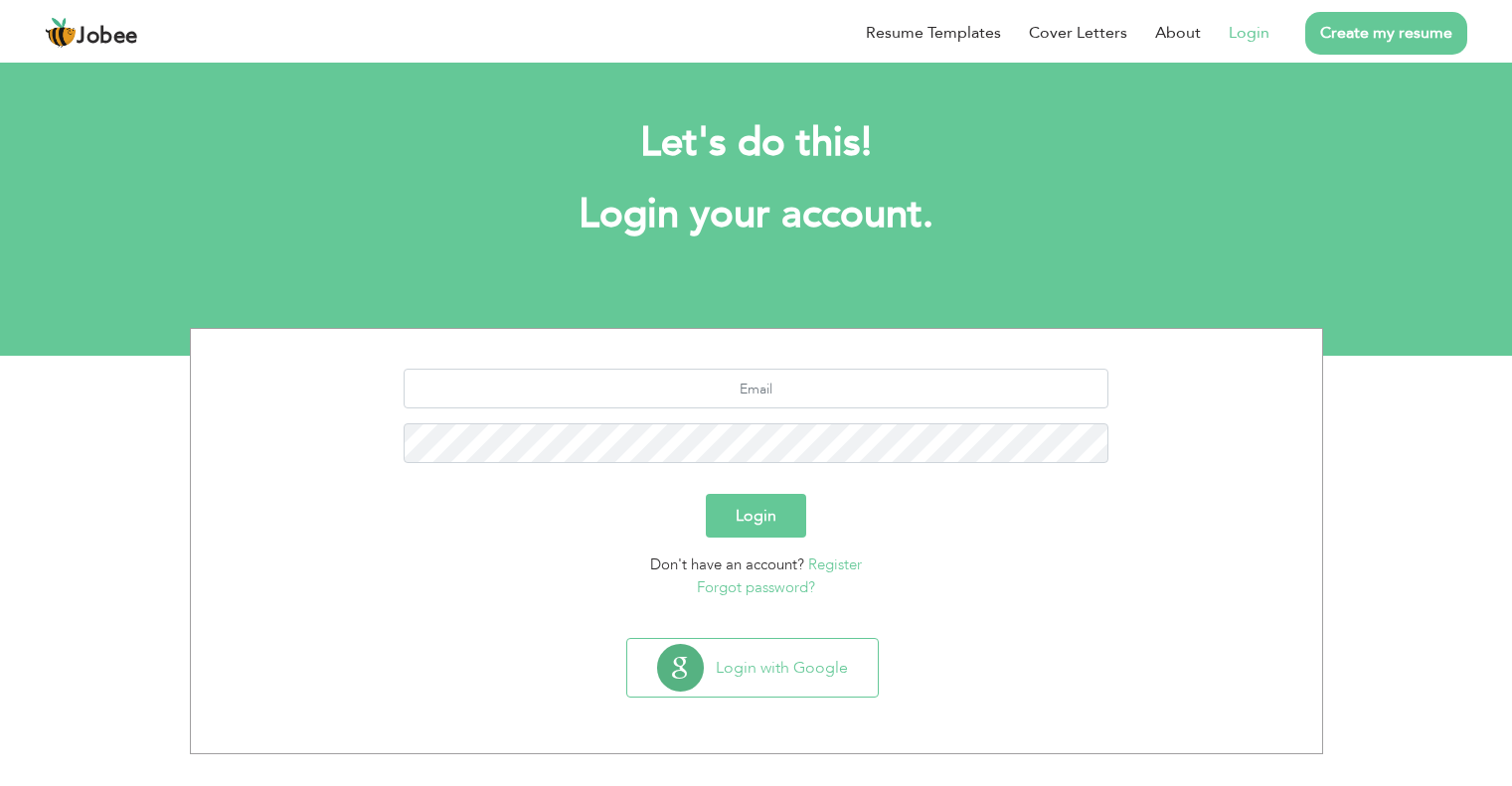 scroll, scrollTop: 0, scrollLeft: 0, axis: both 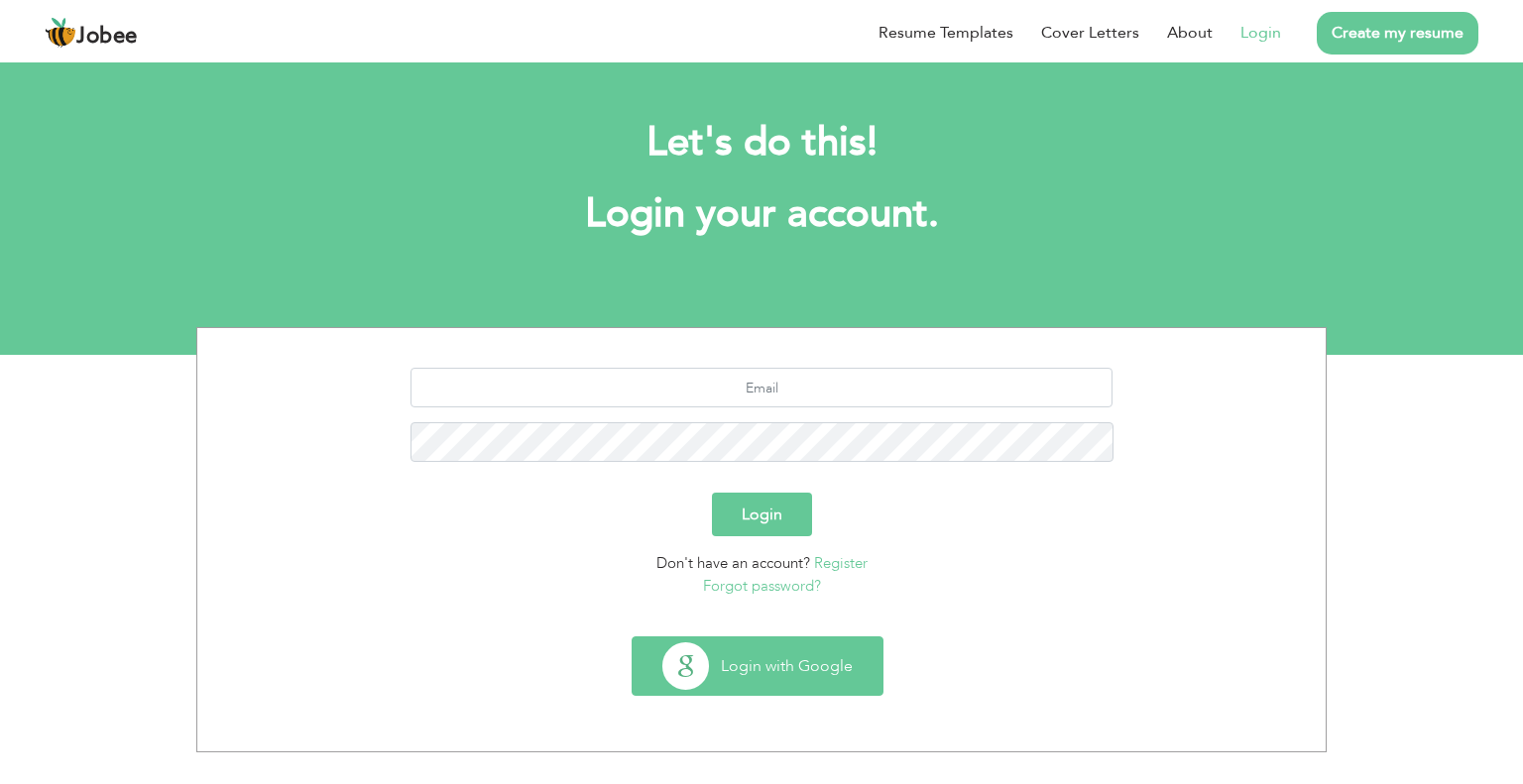 click on "Login with Google" at bounding box center (758, 666) 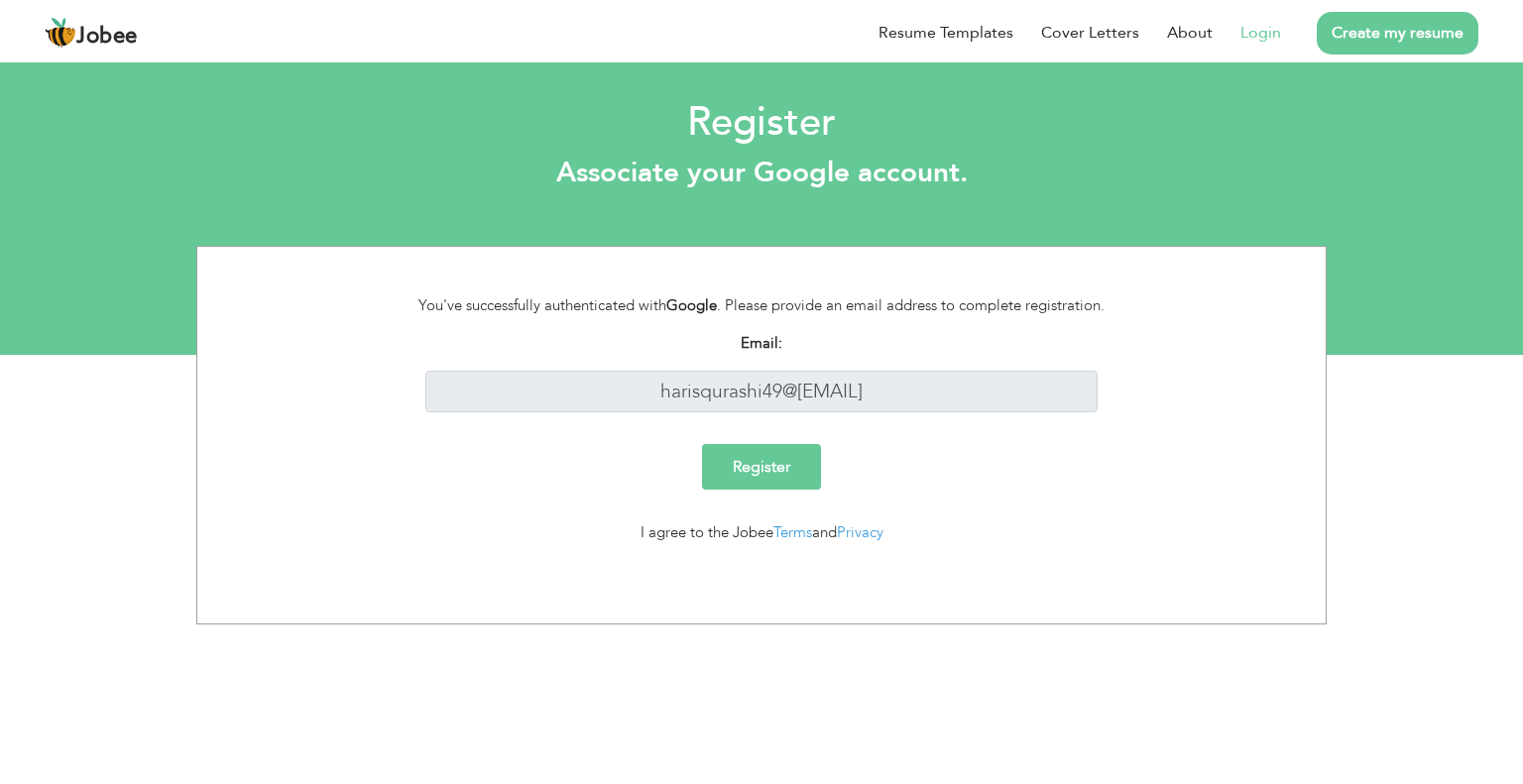 scroll, scrollTop: 0, scrollLeft: 0, axis: both 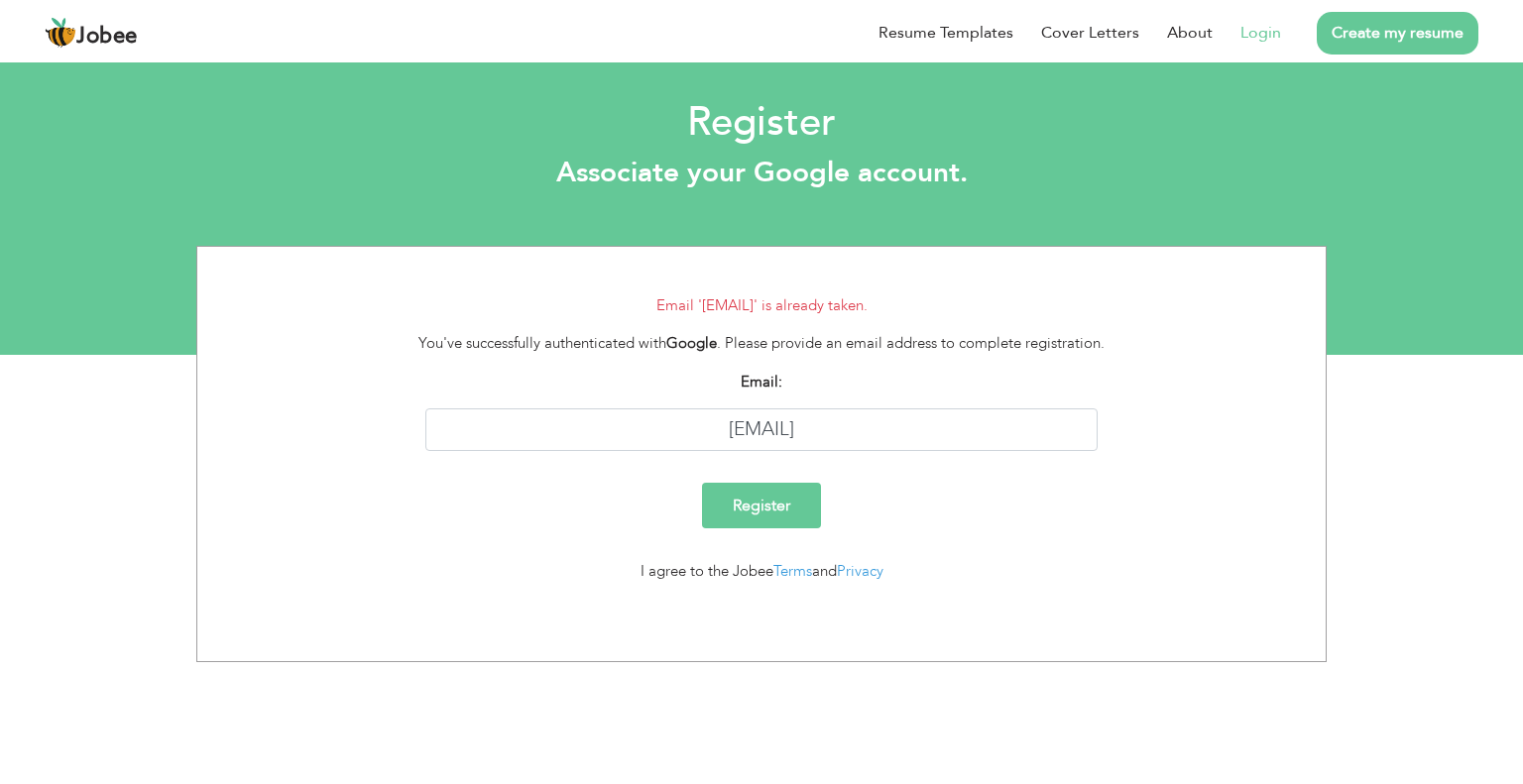 click on "Login" at bounding box center [1260, 33] 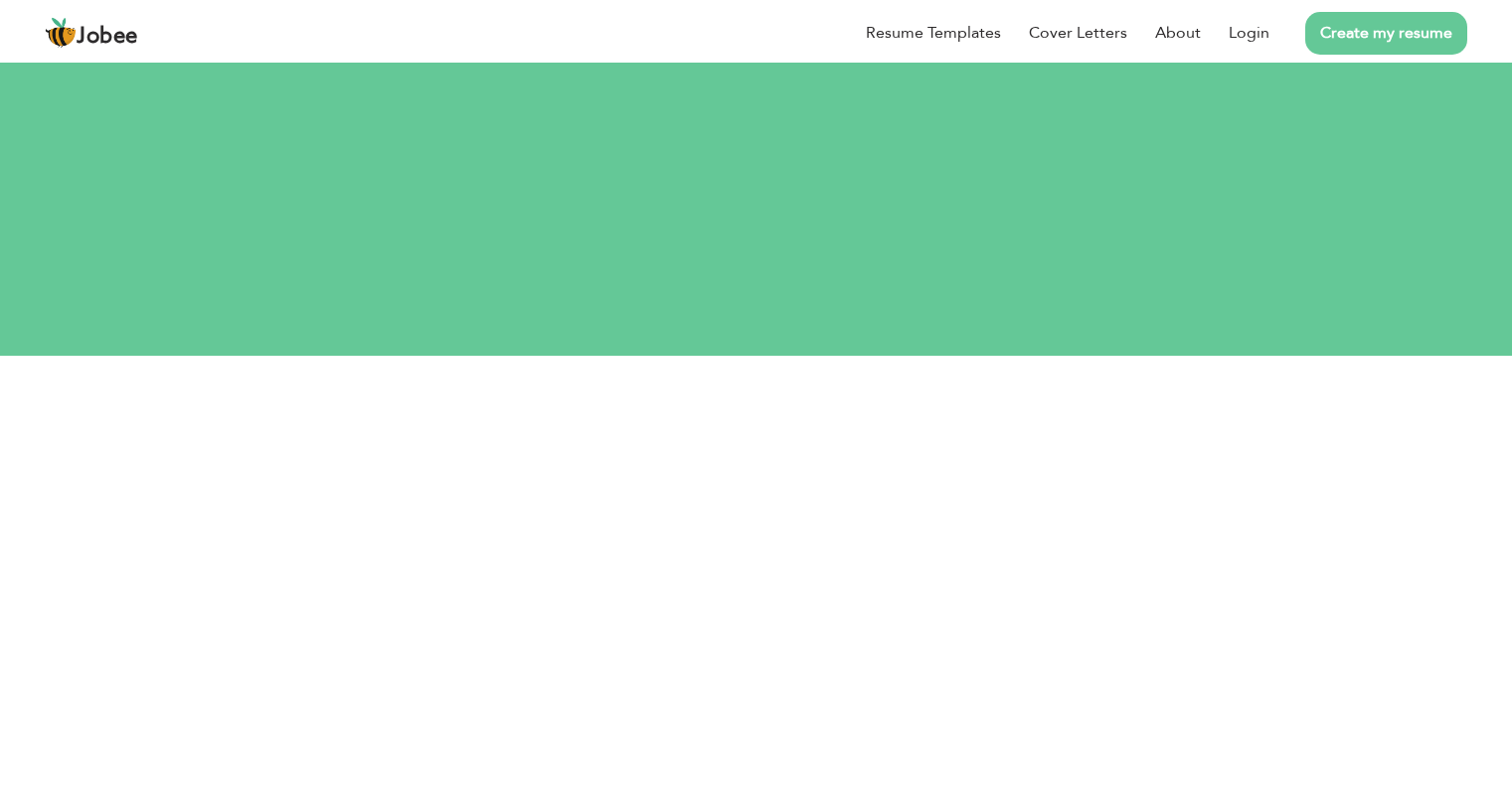 scroll, scrollTop: 0, scrollLeft: 0, axis: both 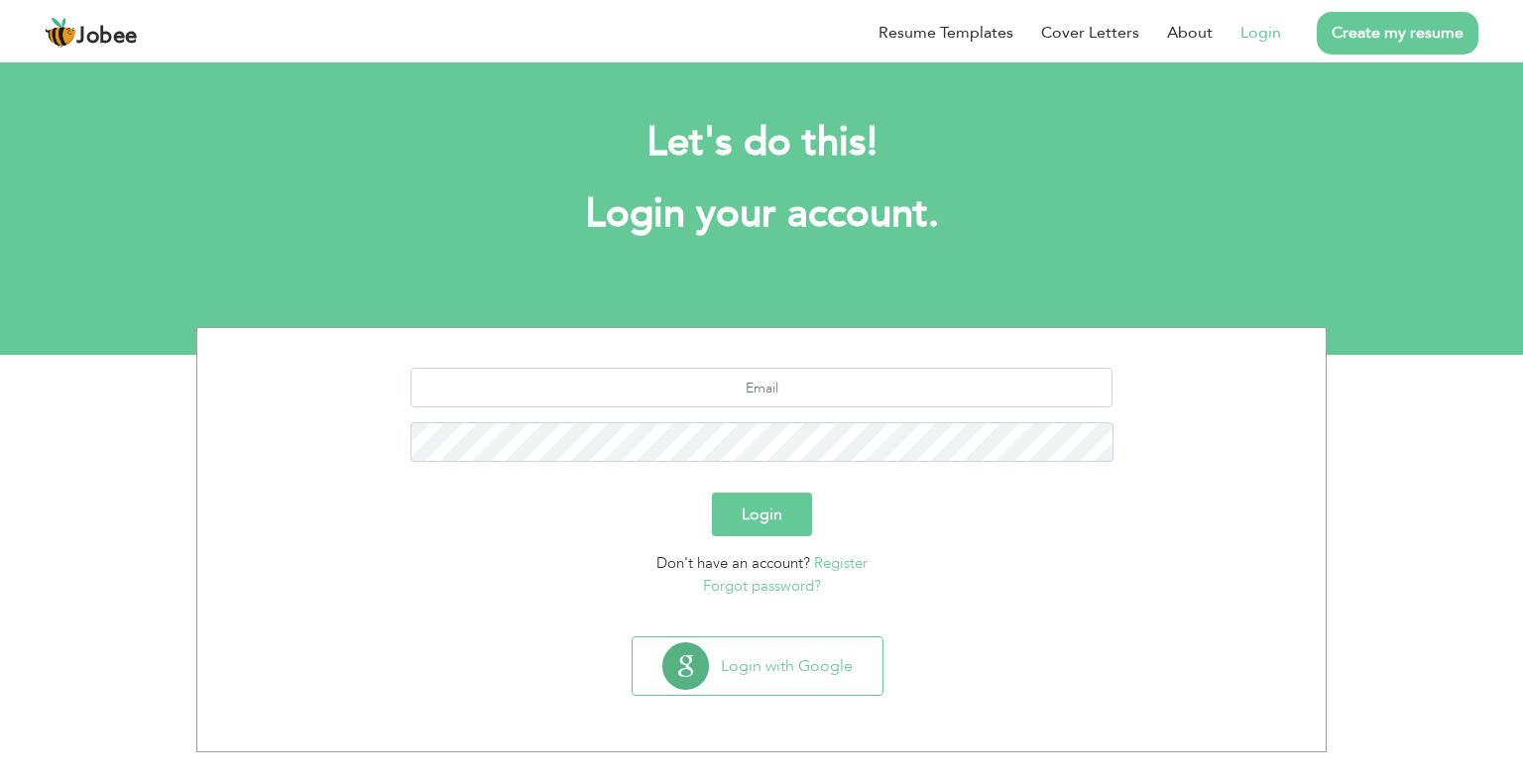 click on "Login
Don't have an account?   Register
Forgot password?" at bounding box center [762, 478] 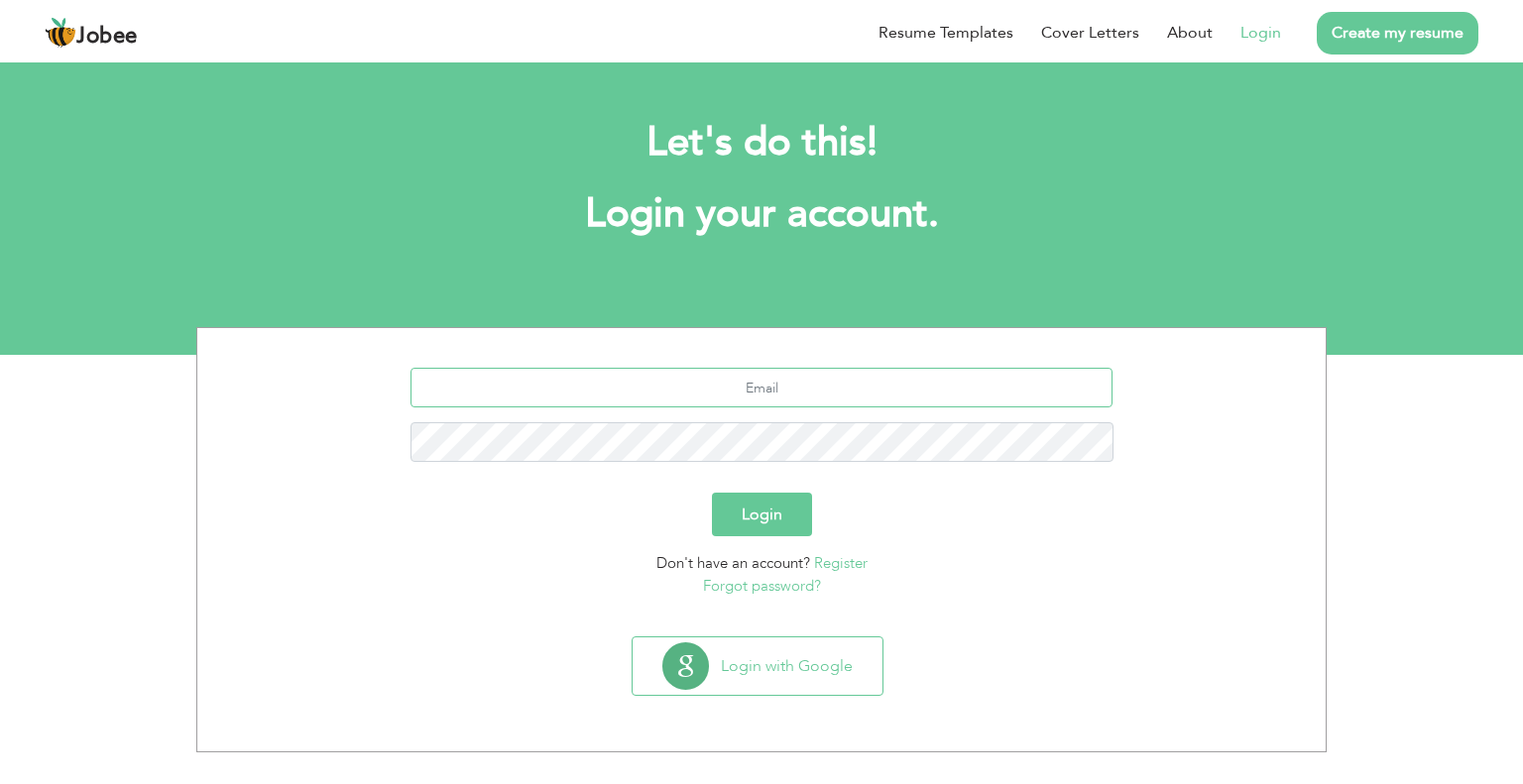 click at bounding box center [762, 388] 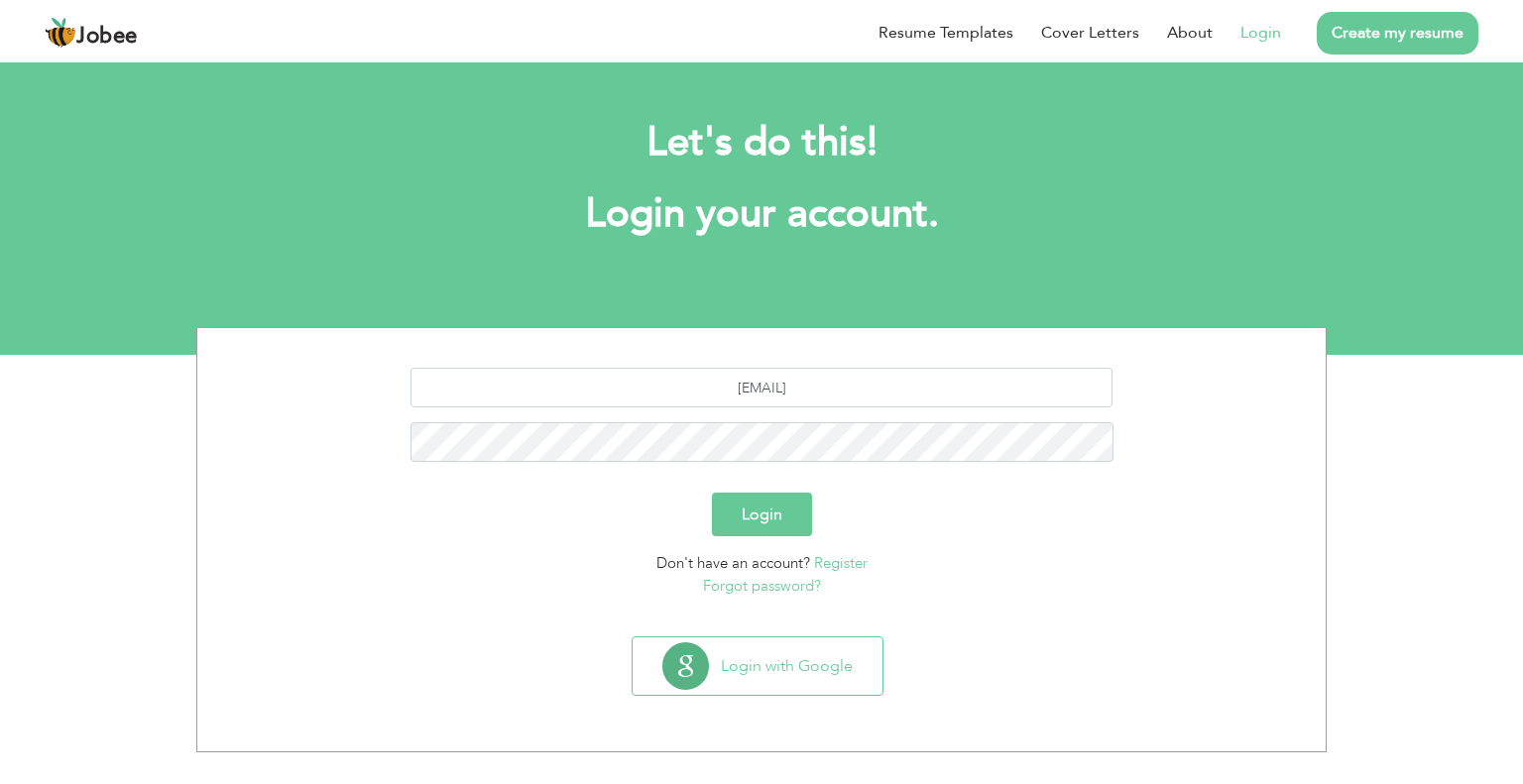 click on "Login" at bounding box center (762, 514) 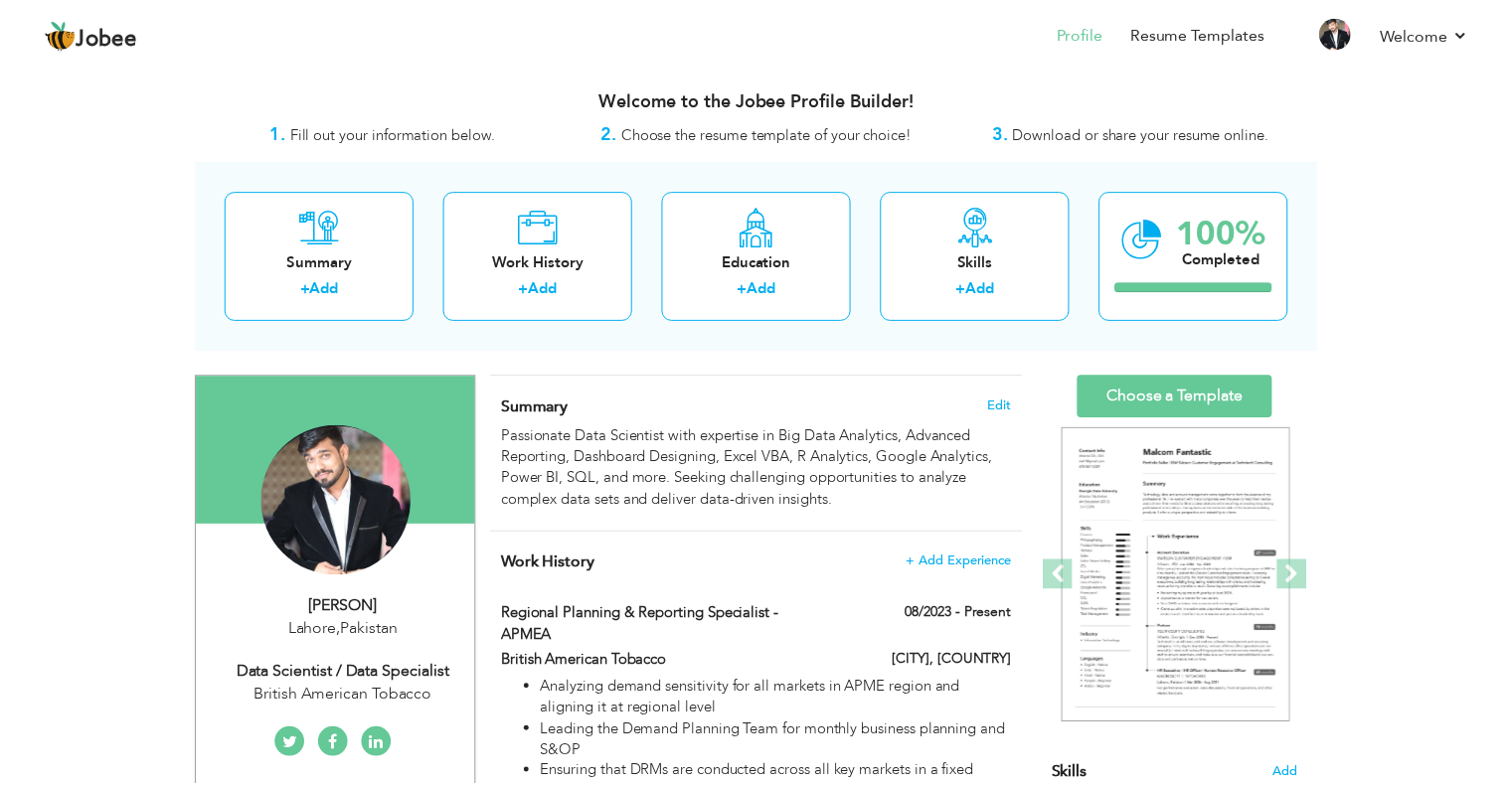 scroll, scrollTop: 0, scrollLeft: 0, axis: both 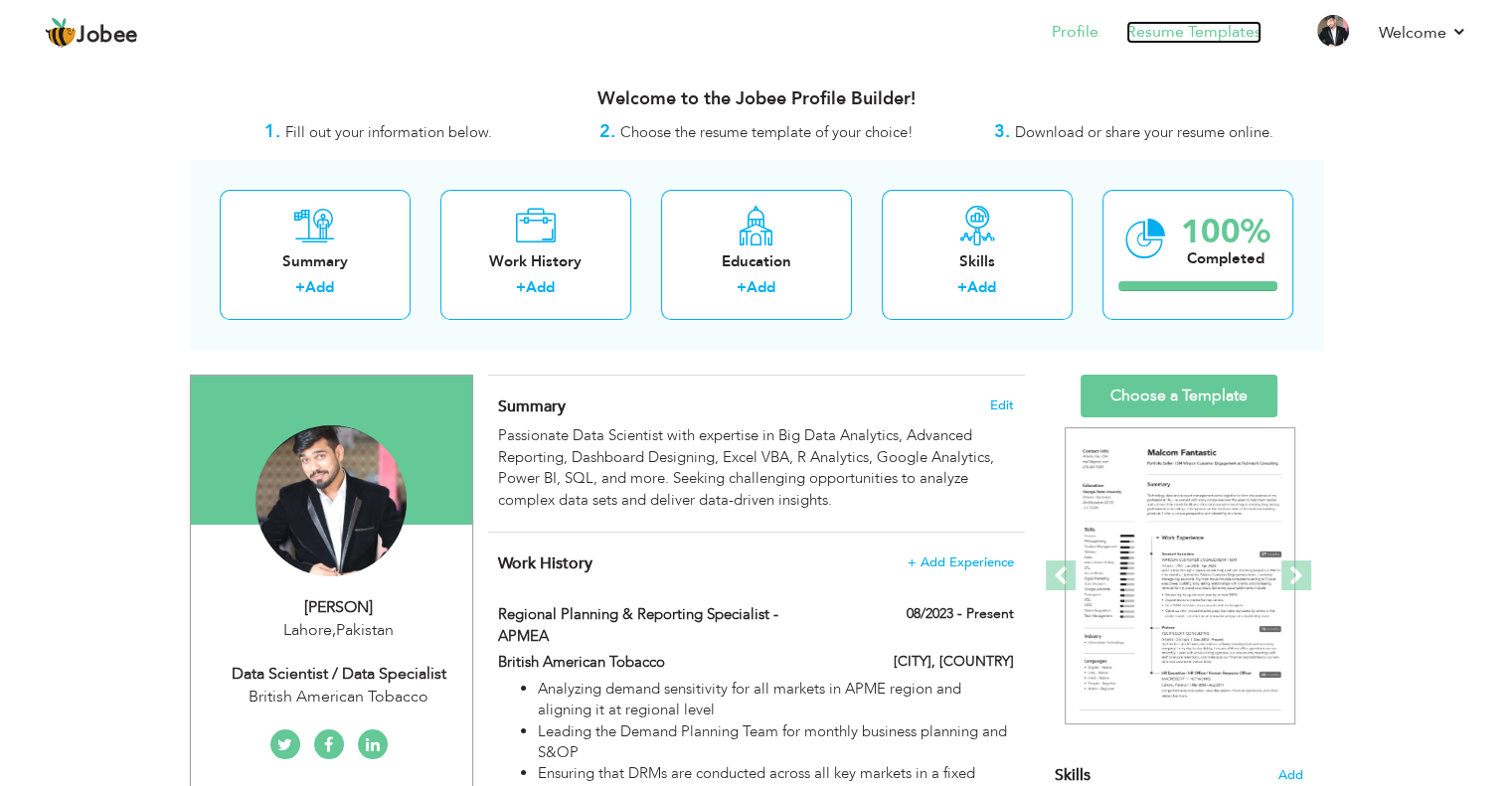 click on "Resume Templates" at bounding box center [1194, 32] 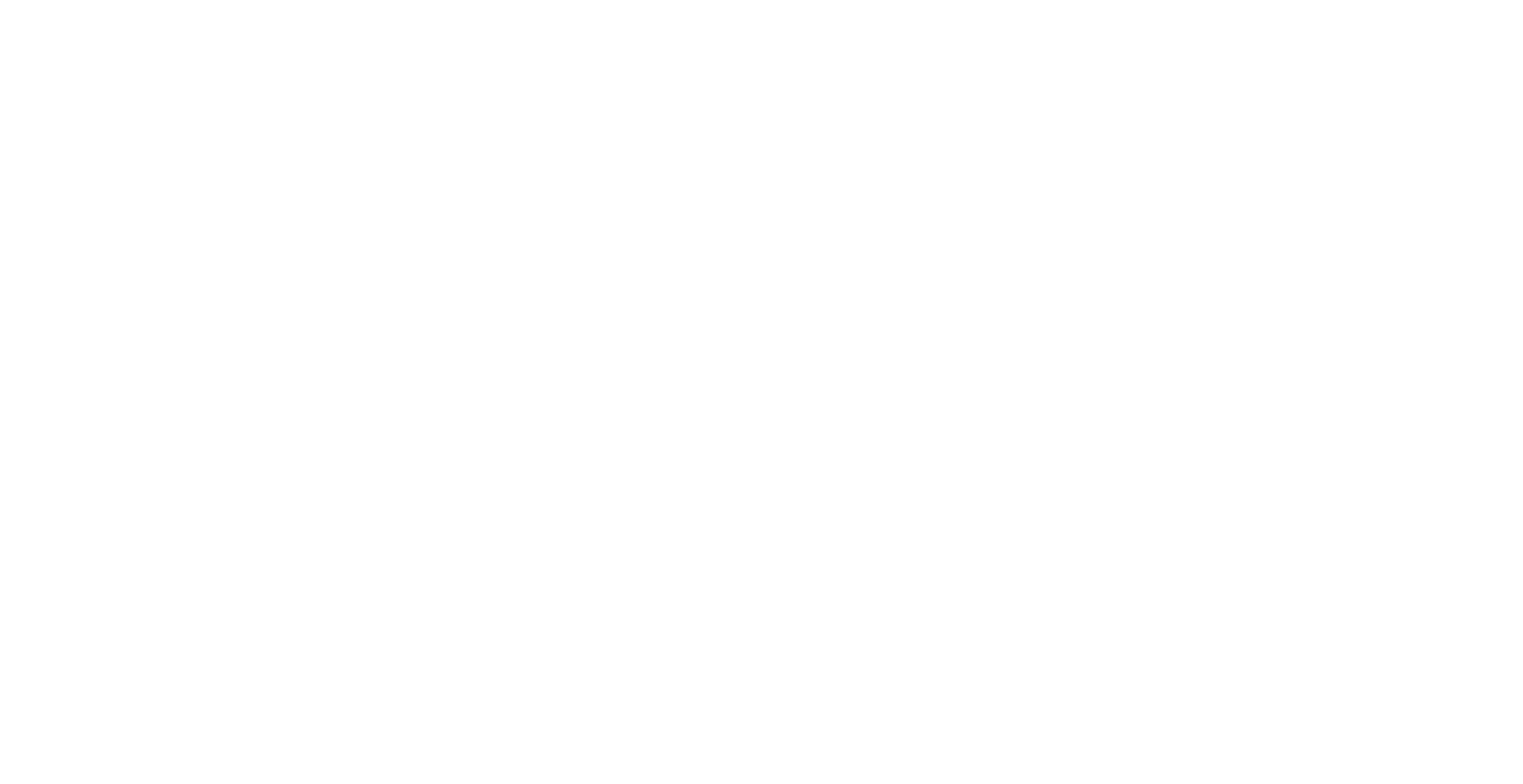 scroll, scrollTop: 0, scrollLeft: 0, axis: both 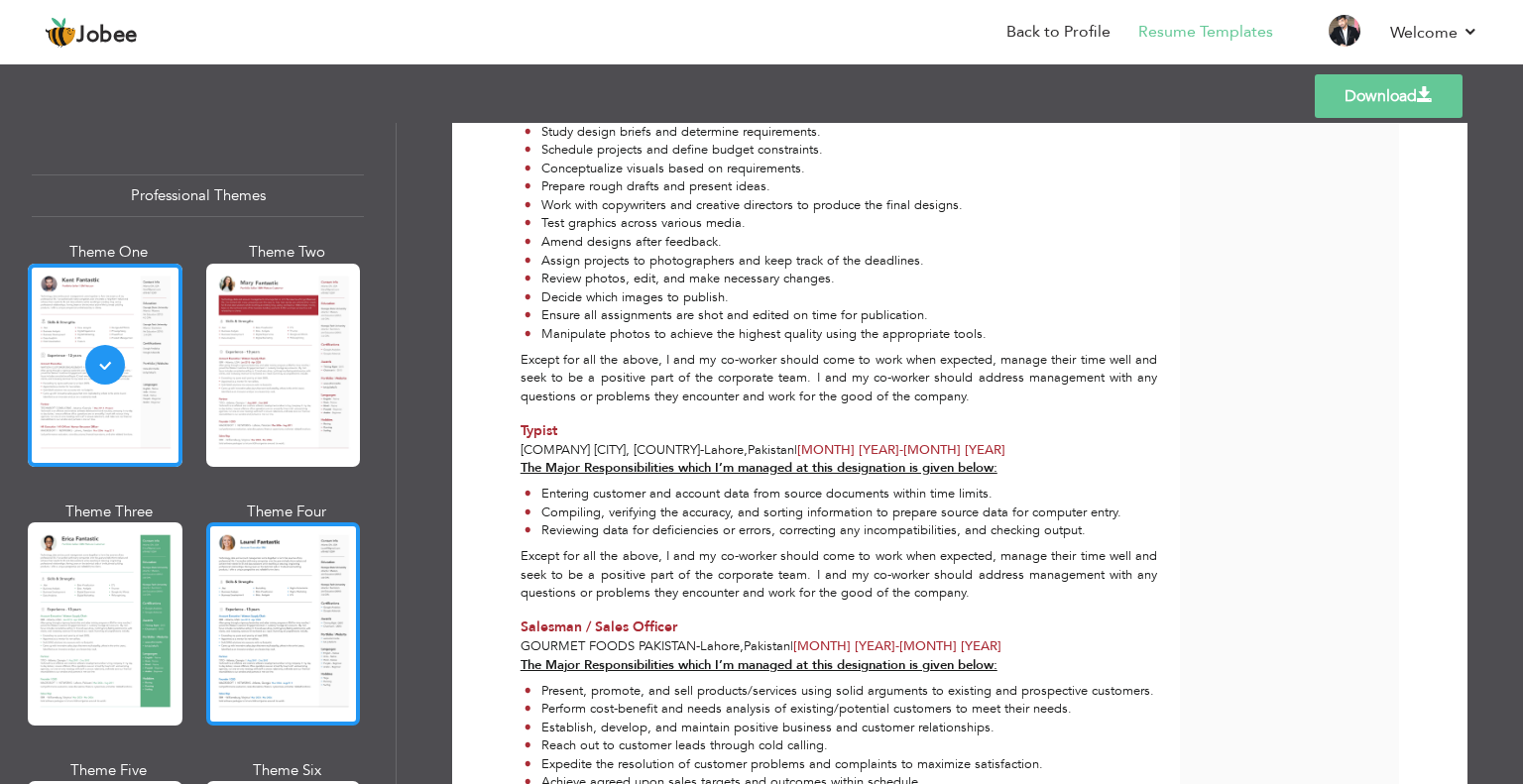 click at bounding box center [284, 623] 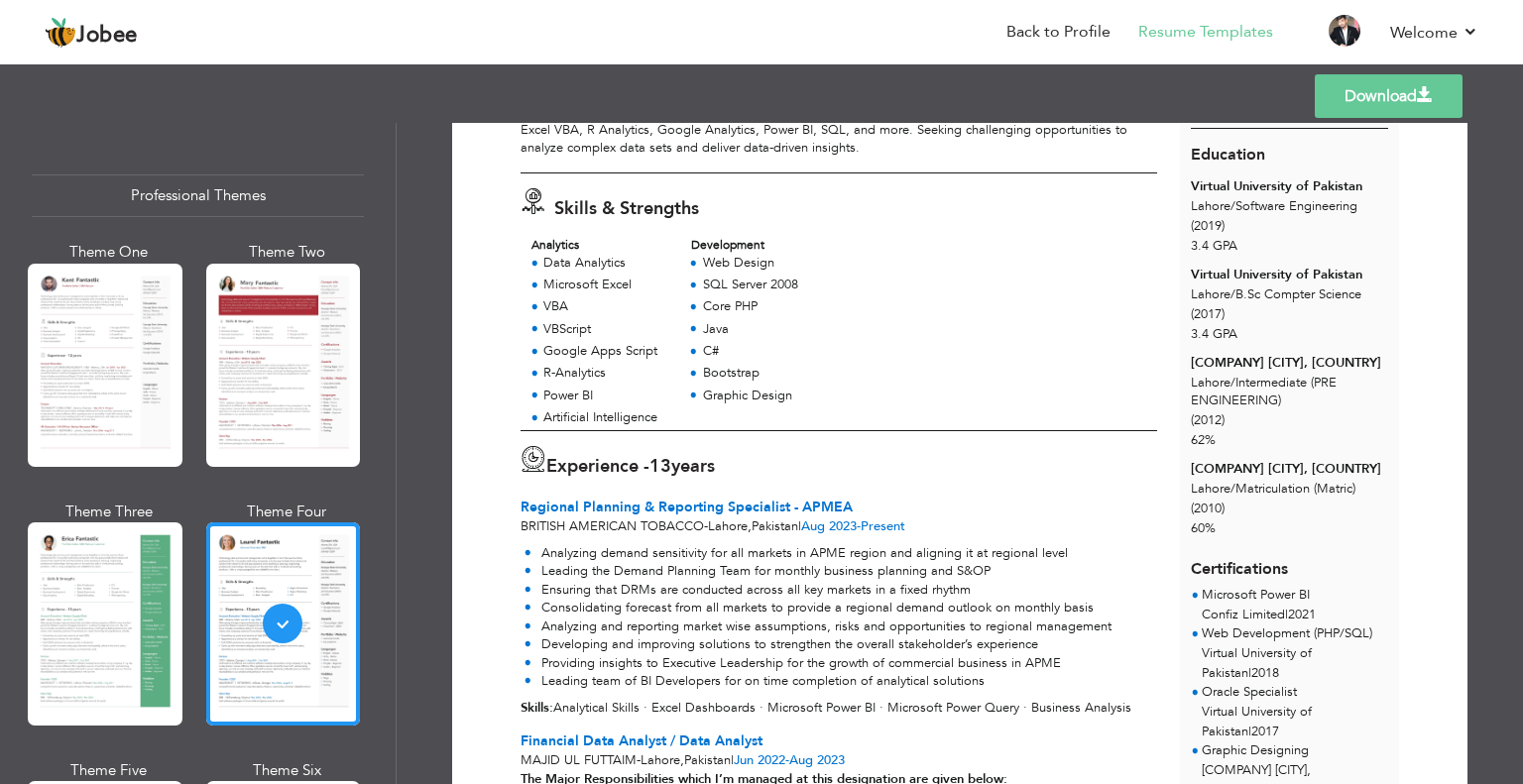 scroll, scrollTop: 198, scrollLeft: 0, axis: vertical 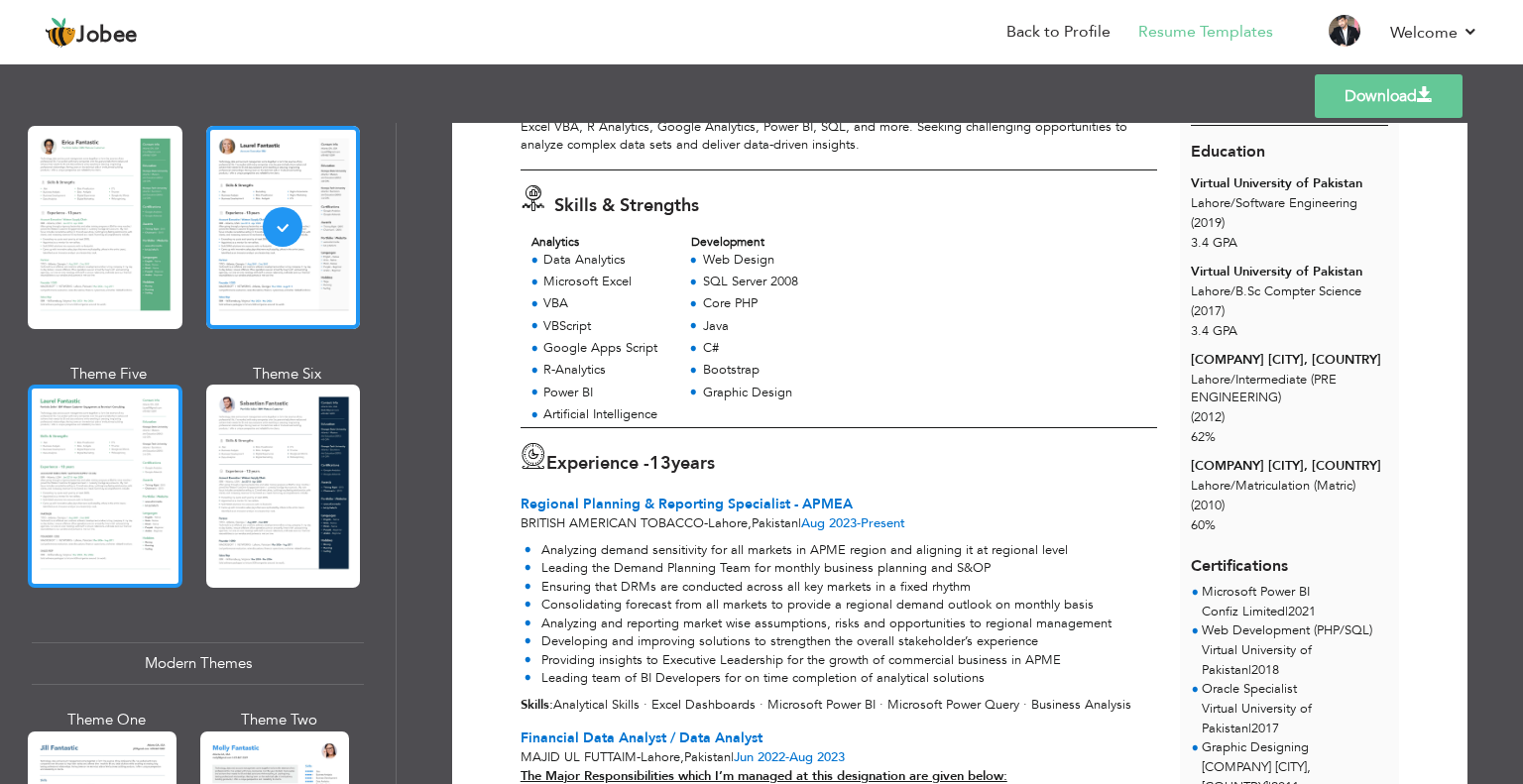 click at bounding box center [105, 486] 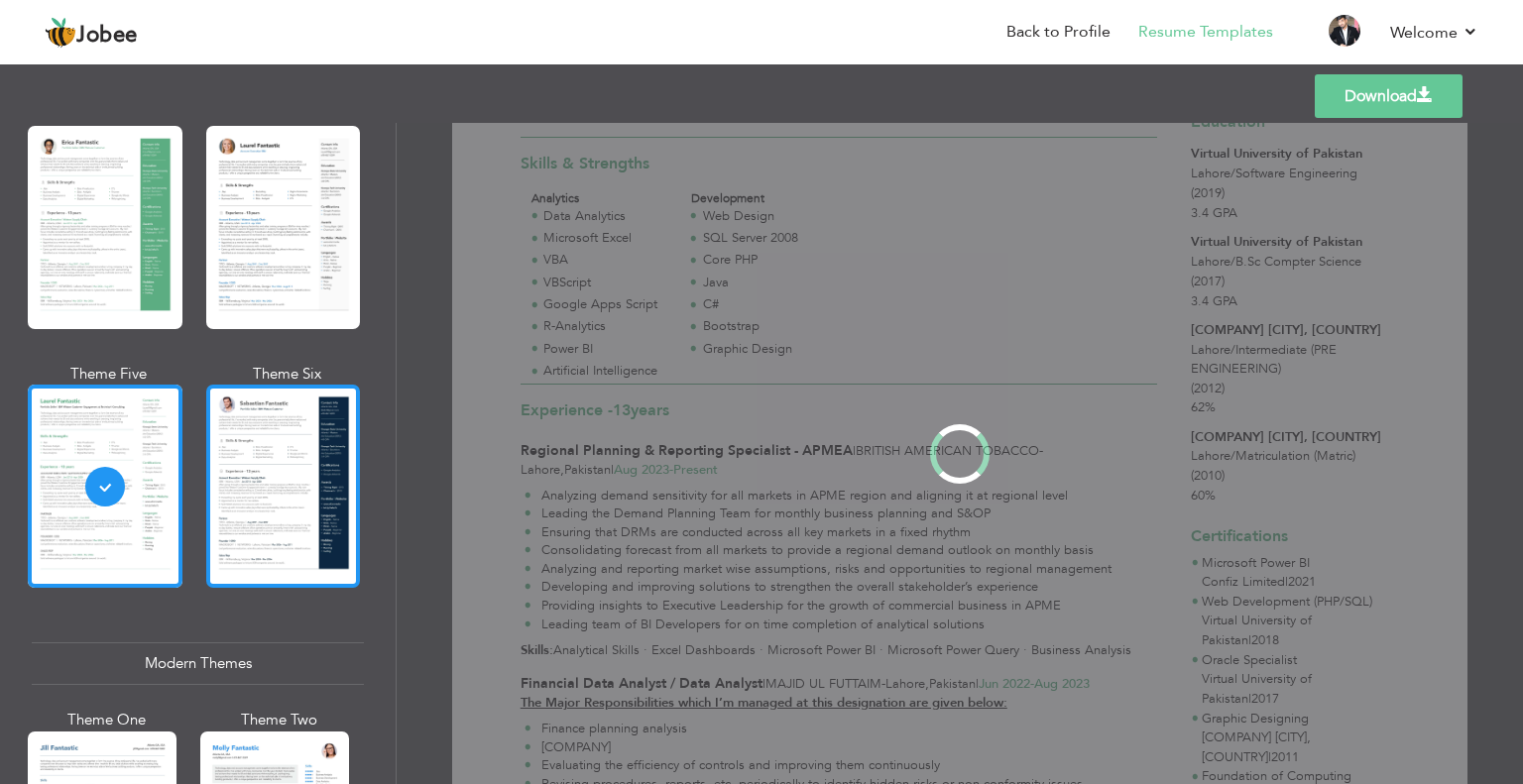 scroll, scrollTop: 0, scrollLeft: 0, axis: both 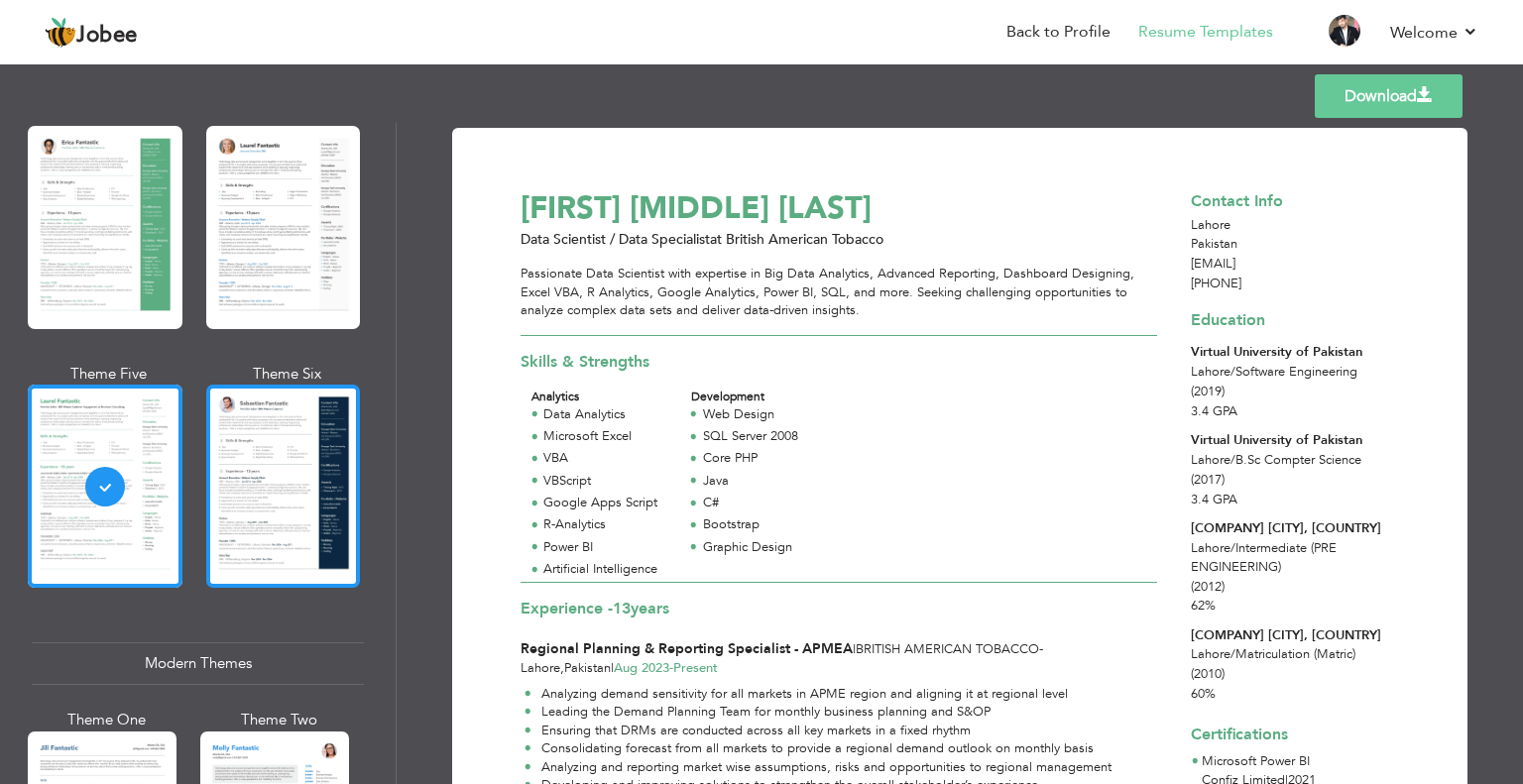 click at bounding box center (284, 486) 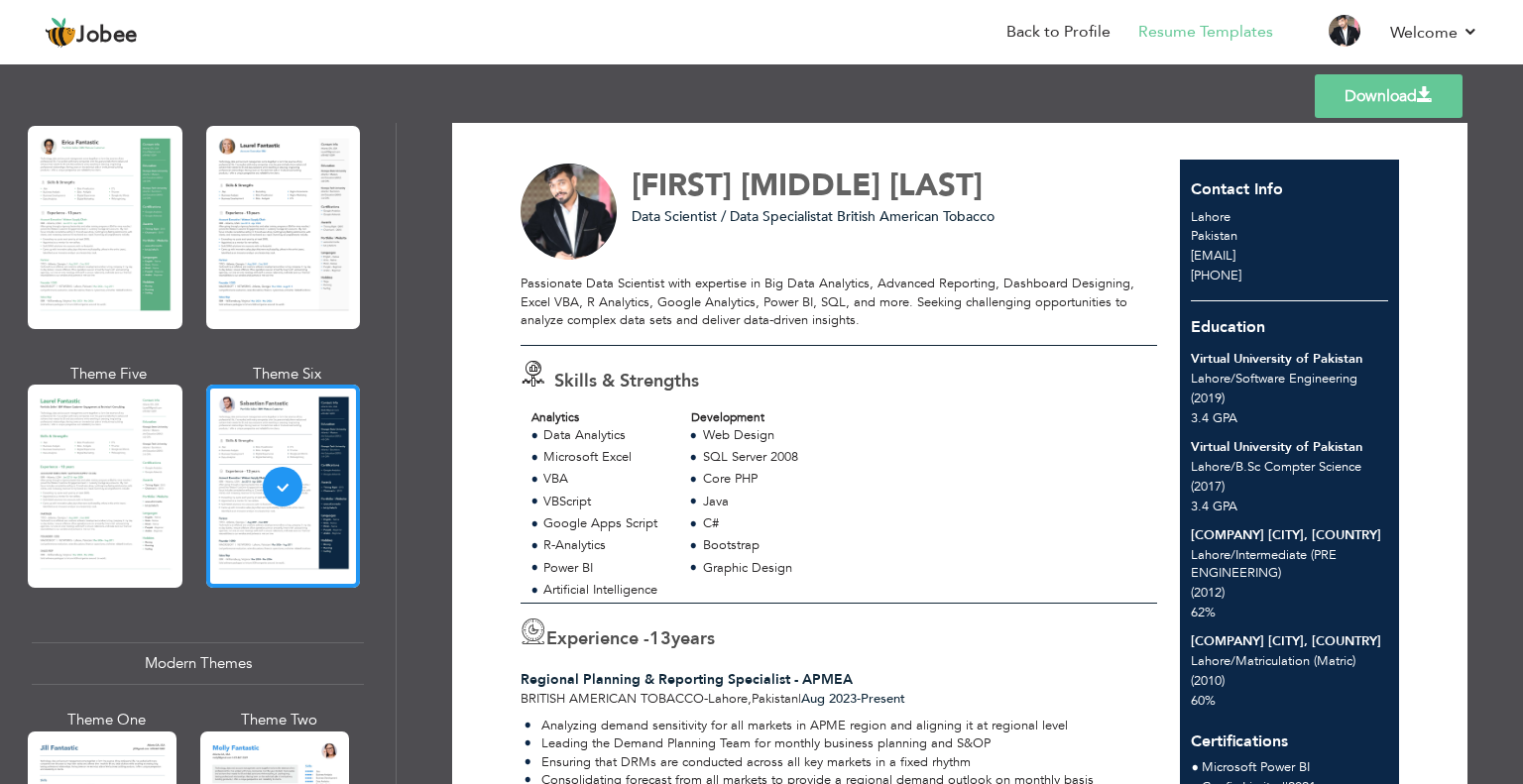scroll, scrollTop: 0, scrollLeft: 0, axis: both 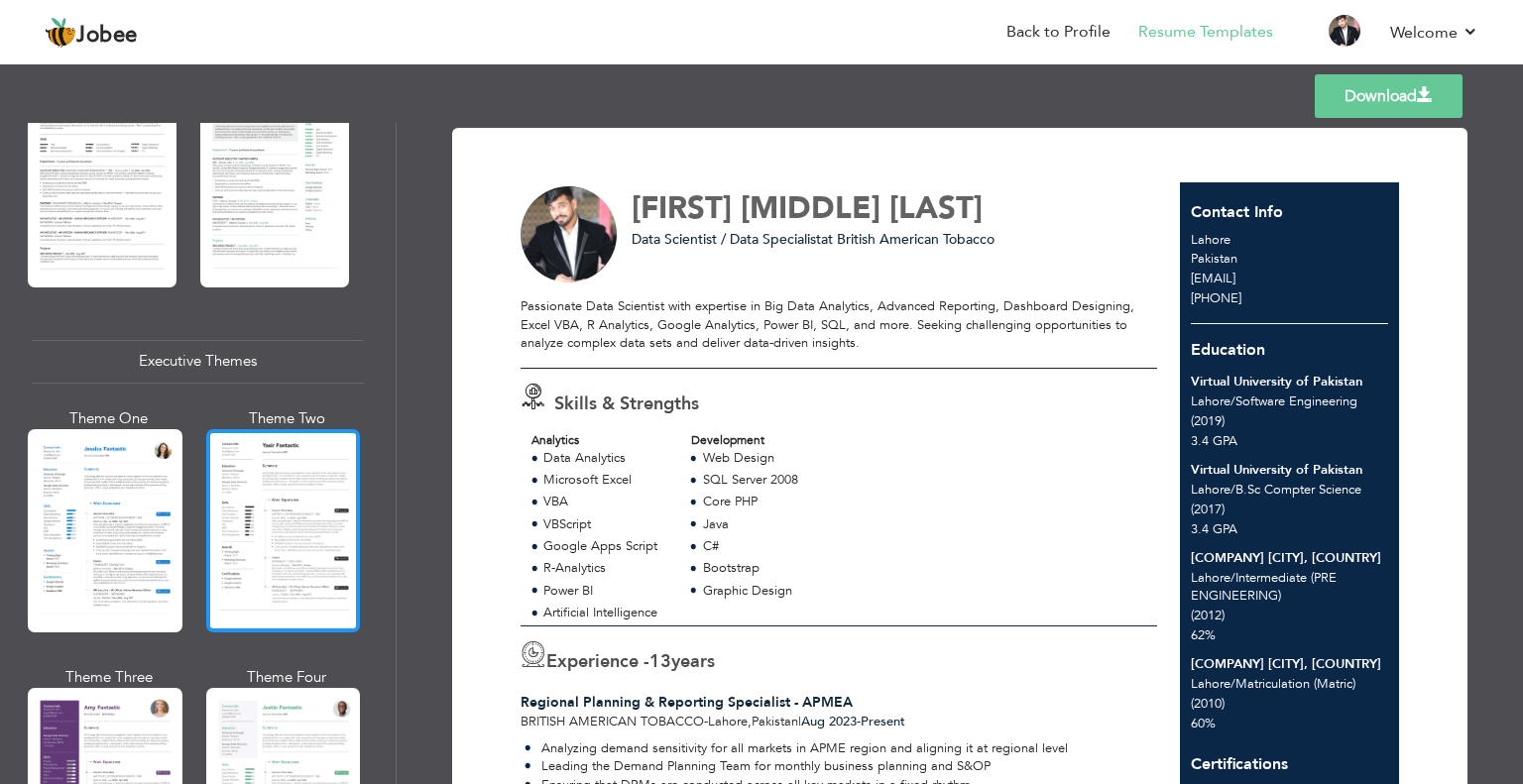 click at bounding box center [284, 530] 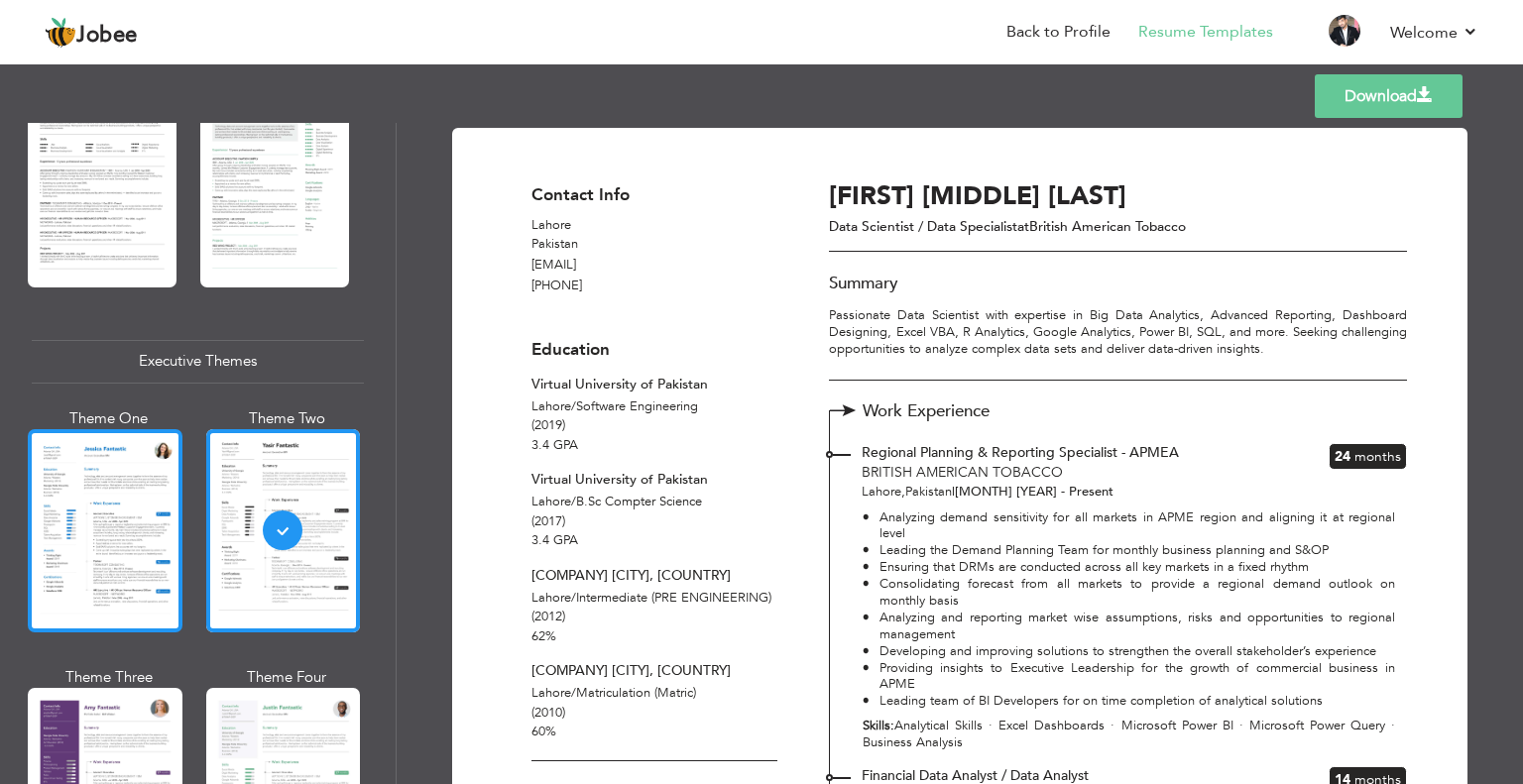 click at bounding box center [105, 530] 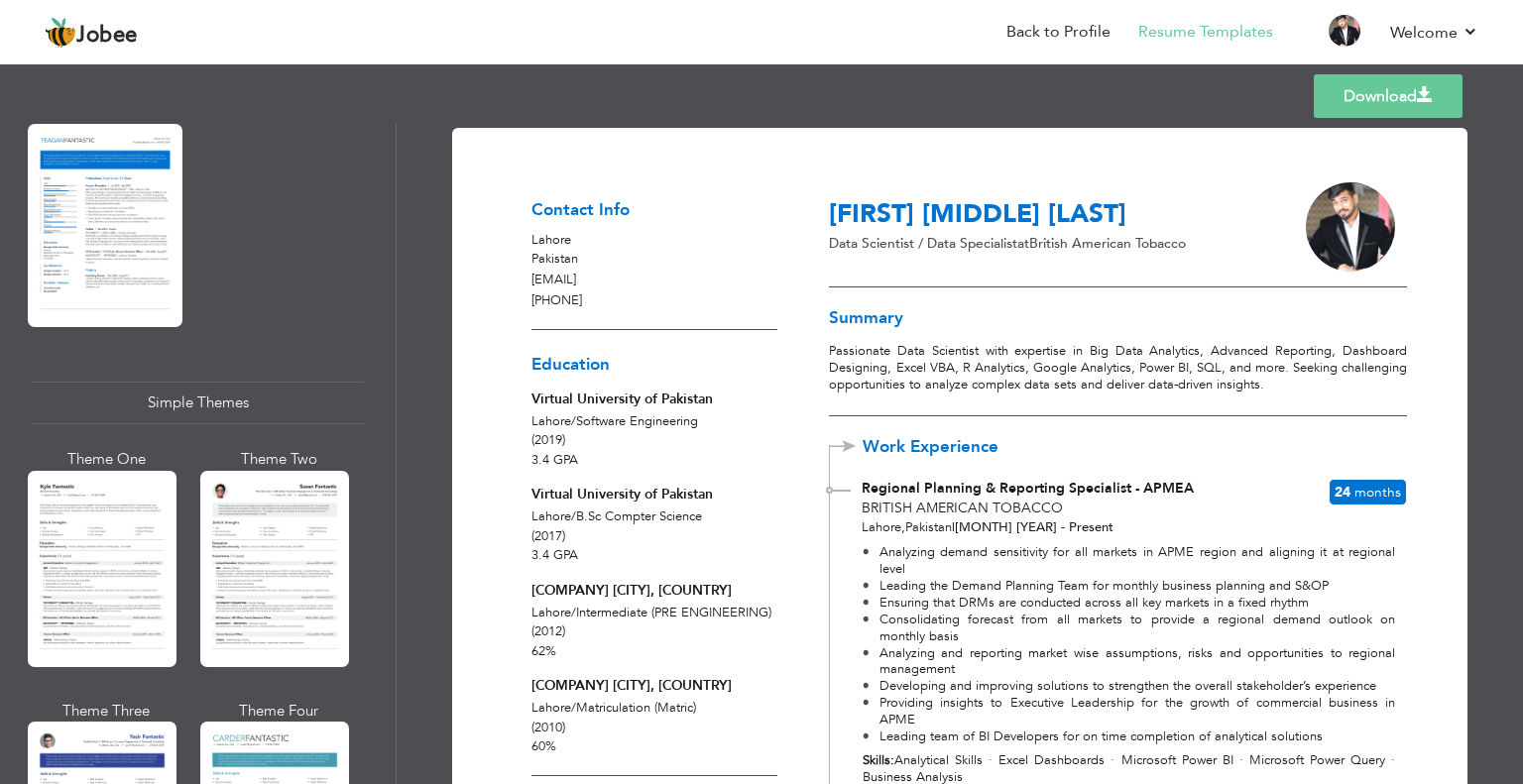 scroll, scrollTop: 3270, scrollLeft: 0, axis: vertical 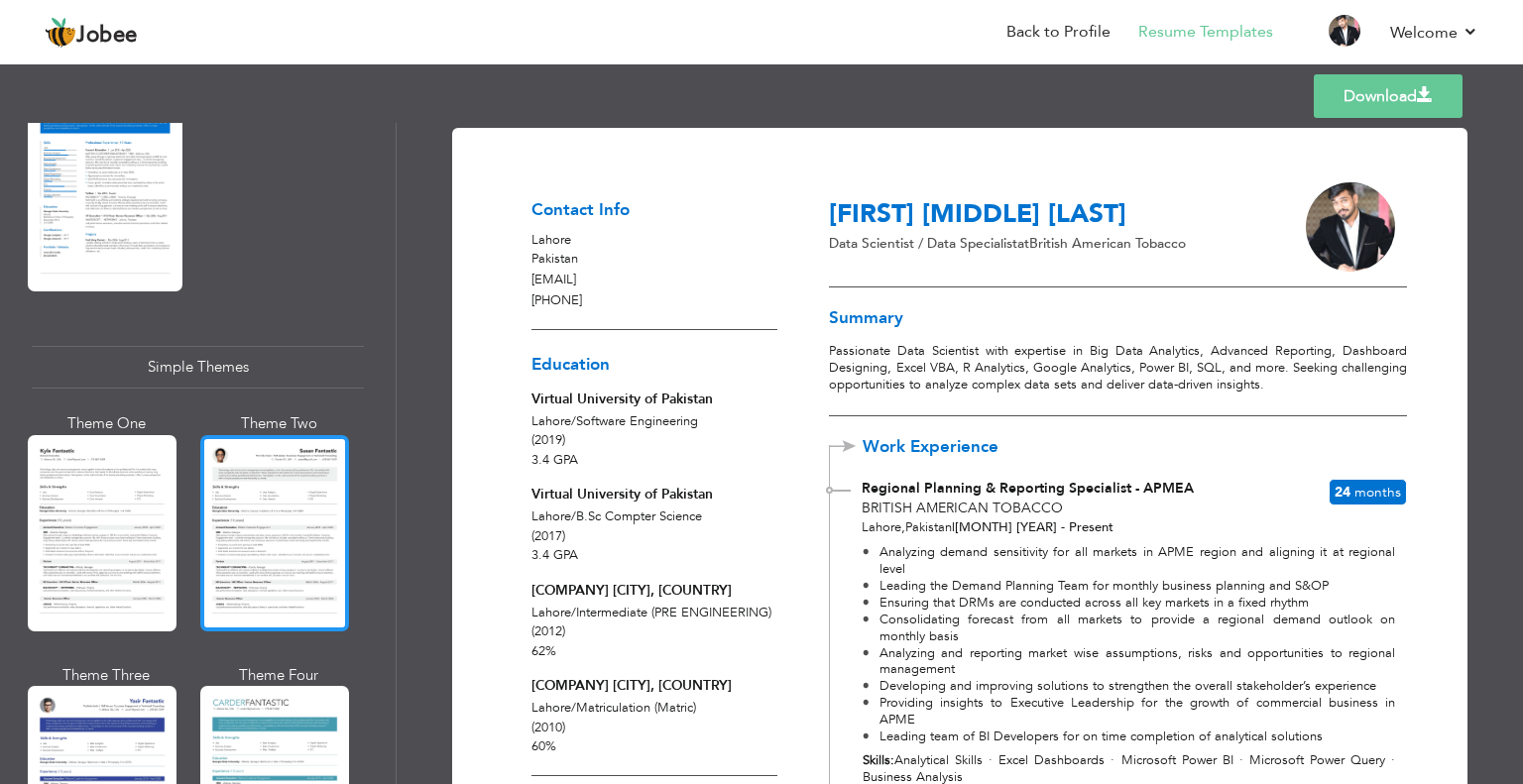click at bounding box center [275, 533] 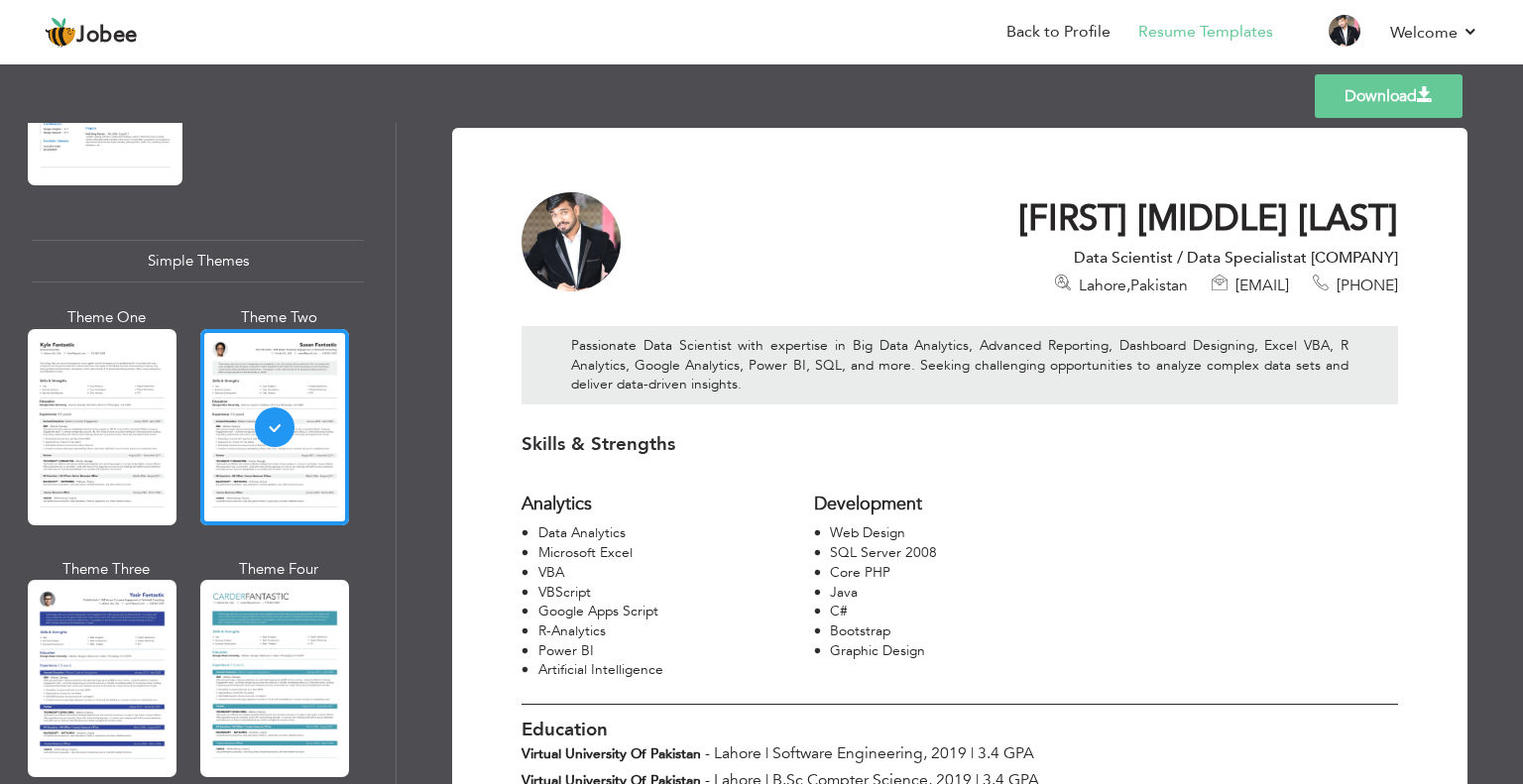 scroll, scrollTop: 3383, scrollLeft: 0, axis: vertical 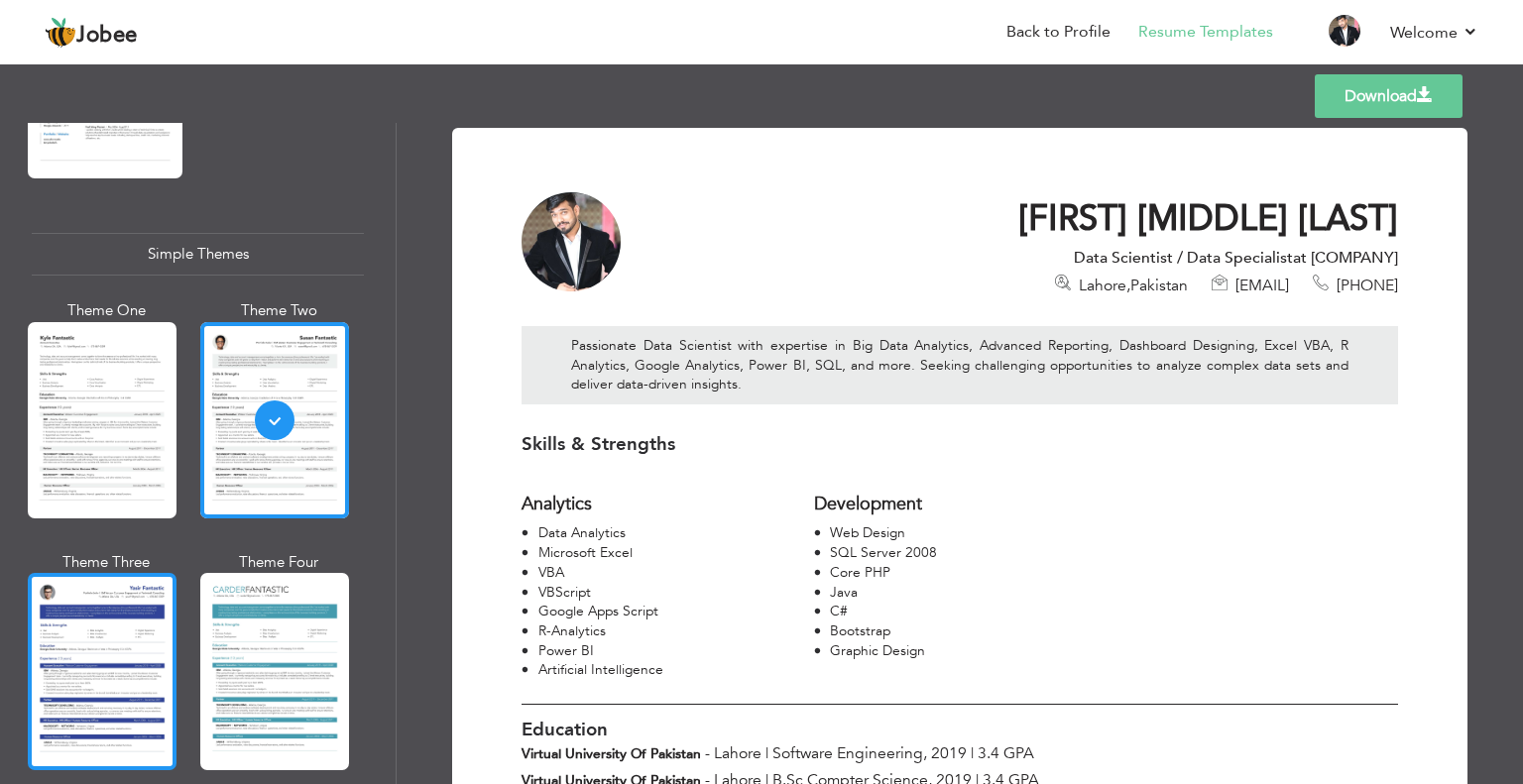 click at bounding box center [102, 671] 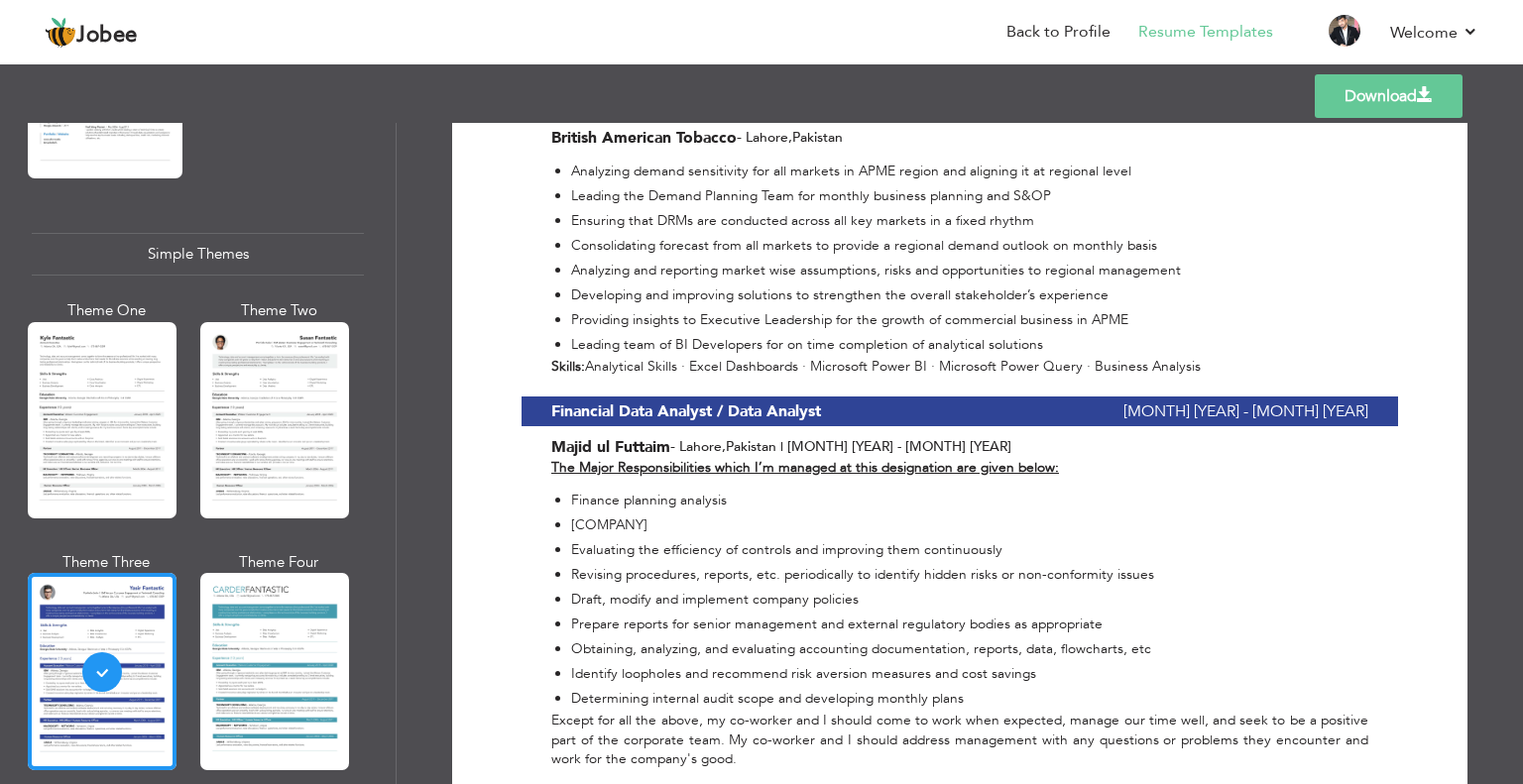 scroll, scrollTop: 595, scrollLeft: 0, axis: vertical 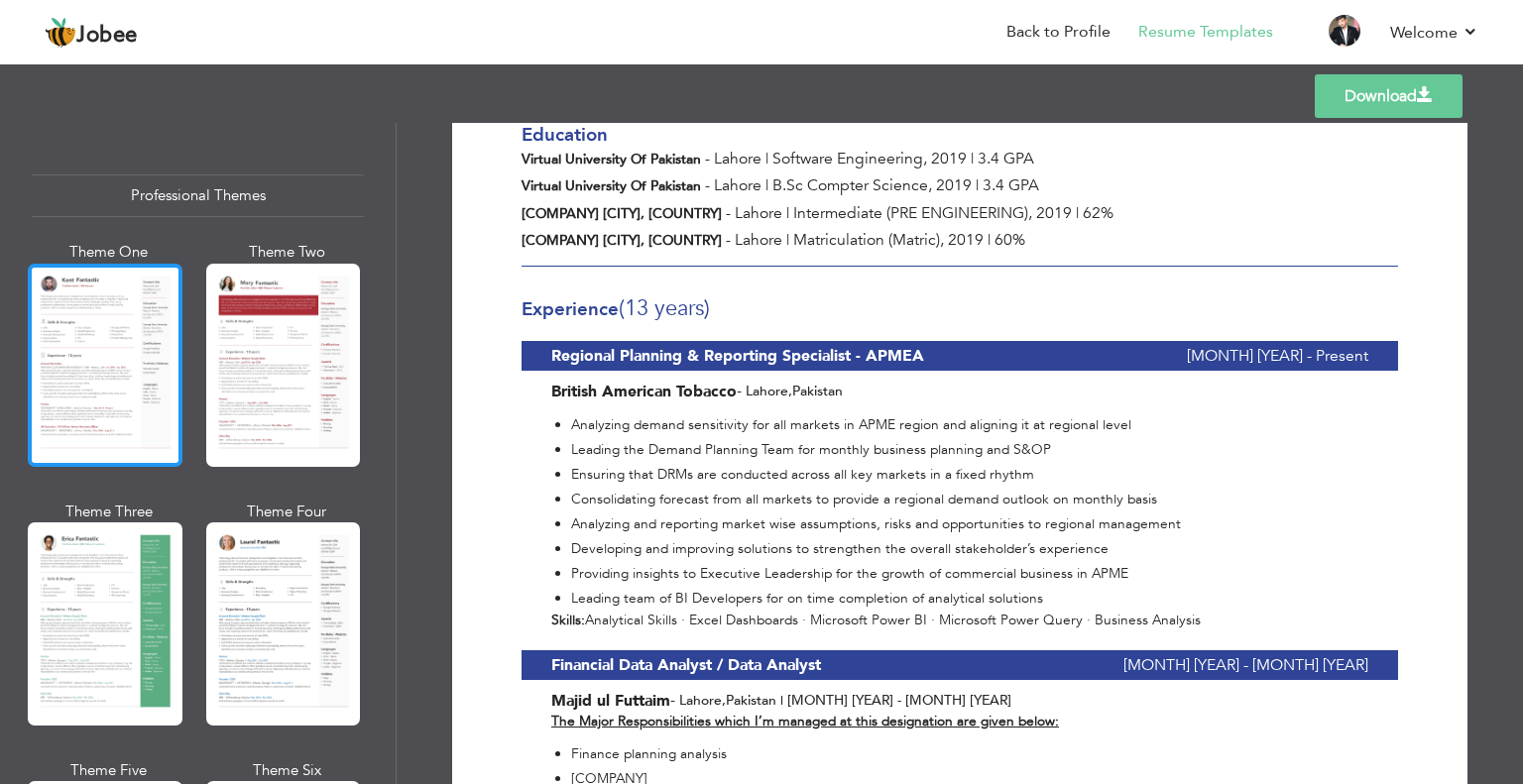 click at bounding box center [105, 365] 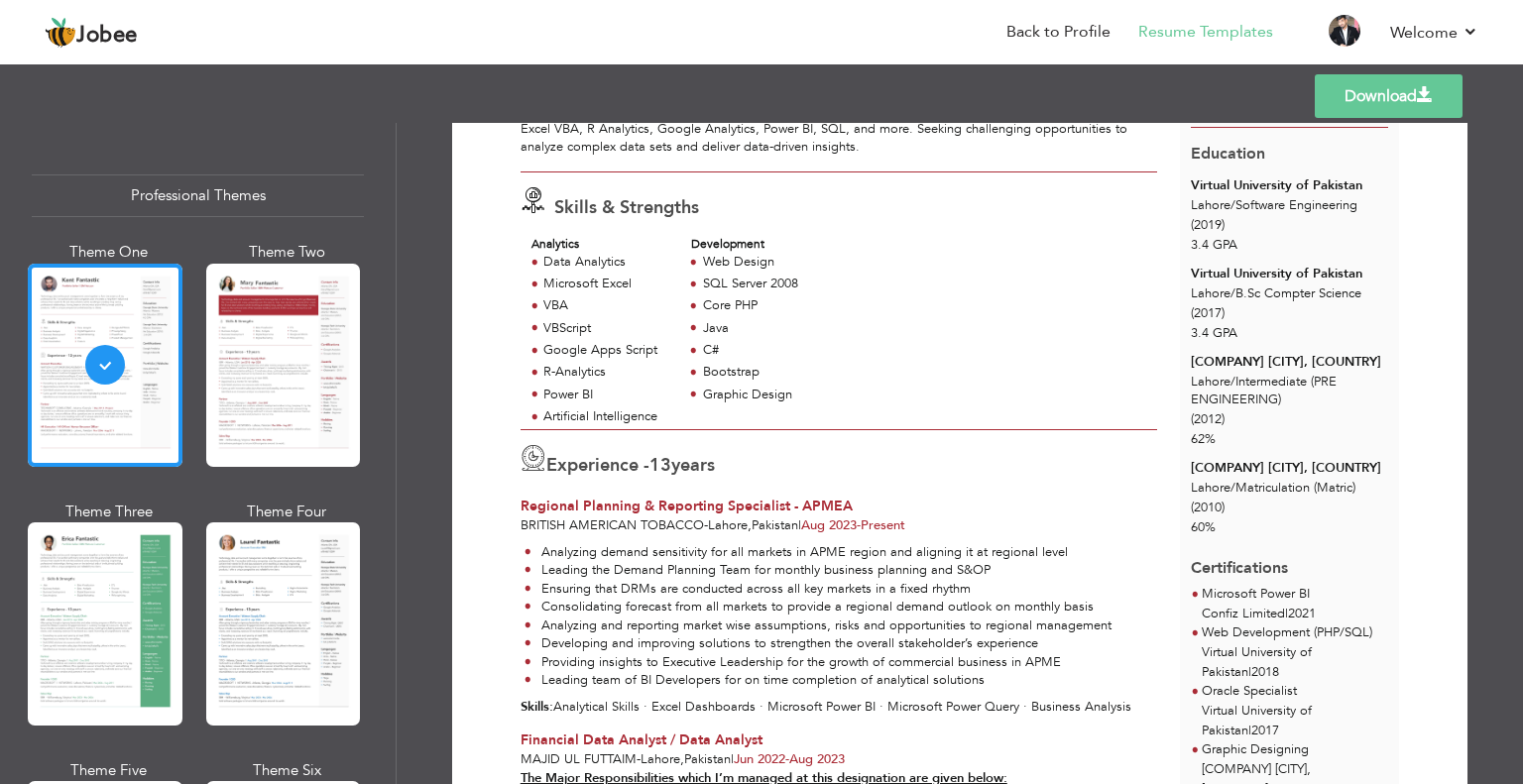 scroll, scrollTop: 198, scrollLeft: 0, axis: vertical 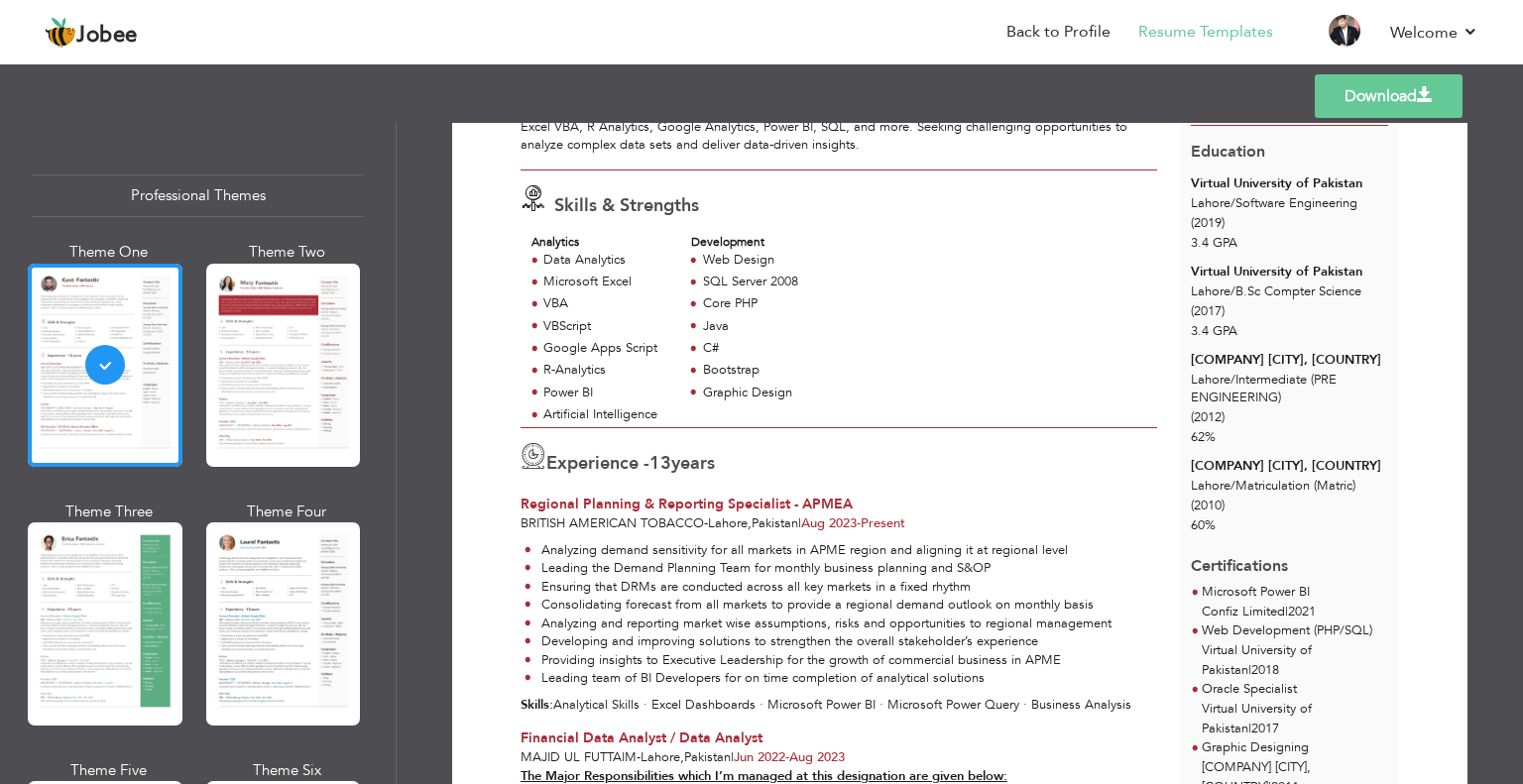 click on "Download" at bounding box center (1388, 96) 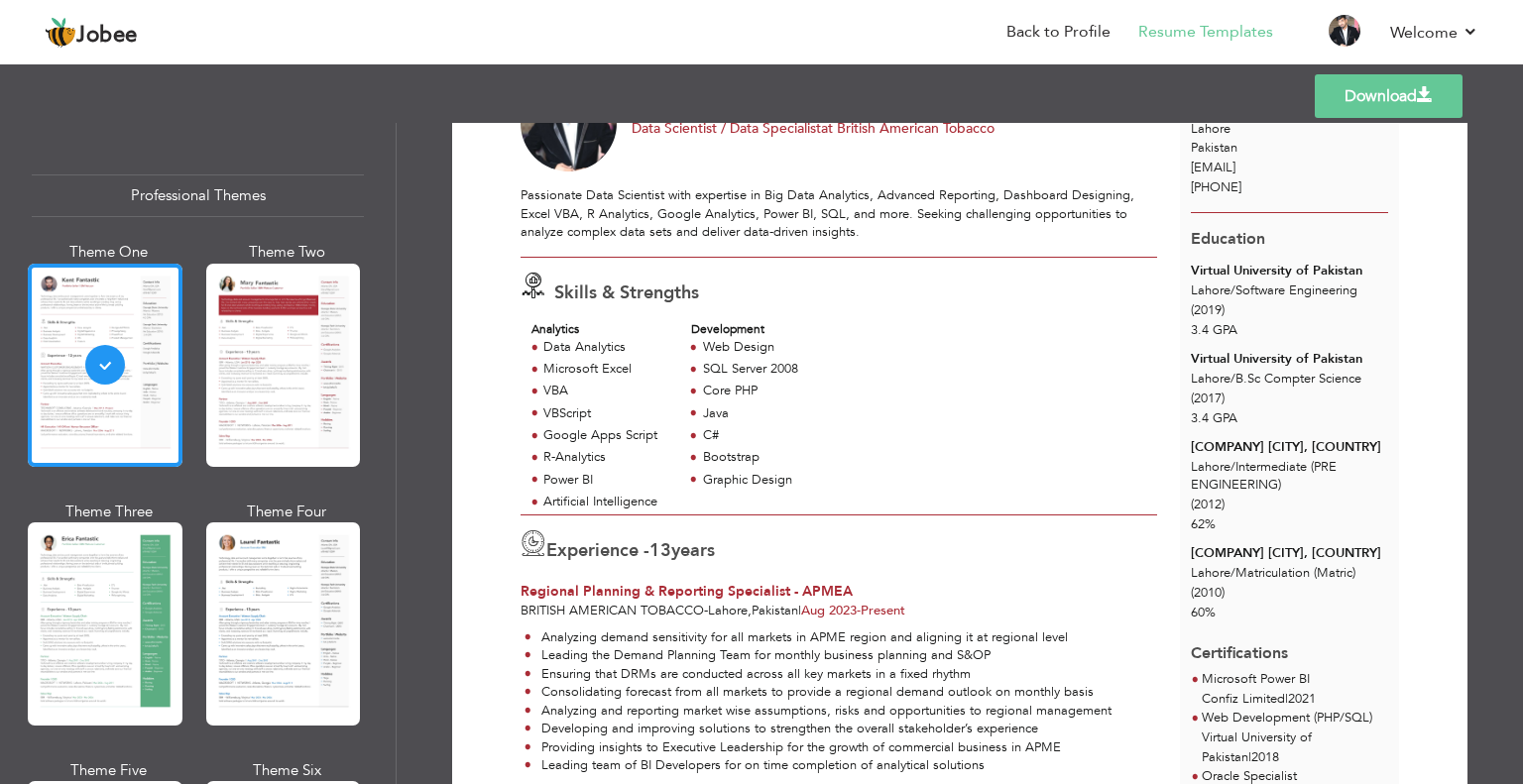 scroll, scrollTop: 297, scrollLeft: 0, axis: vertical 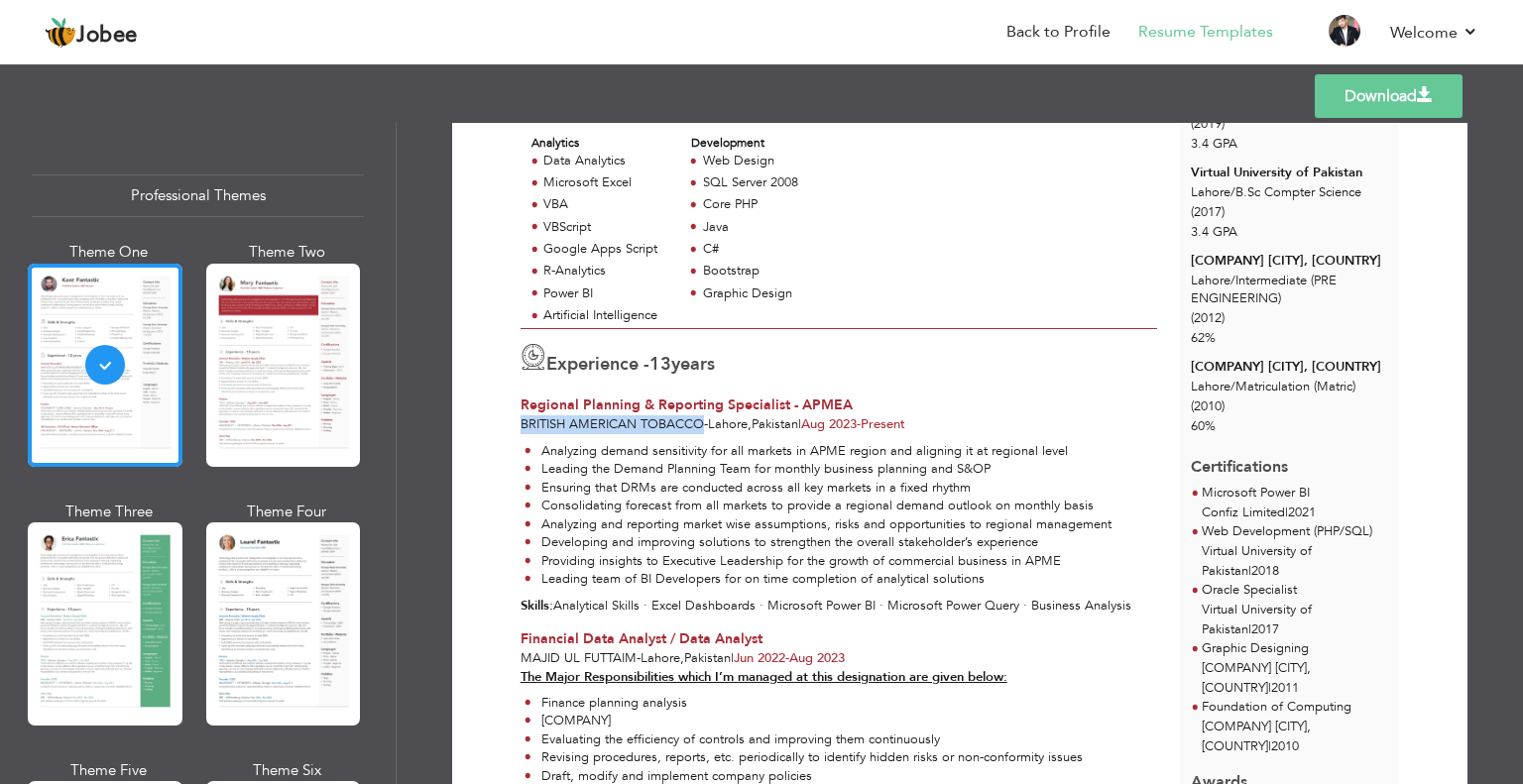 drag, startPoint x: 517, startPoint y: 422, endPoint x: 698, endPoint y: 420, distance: 181.01105 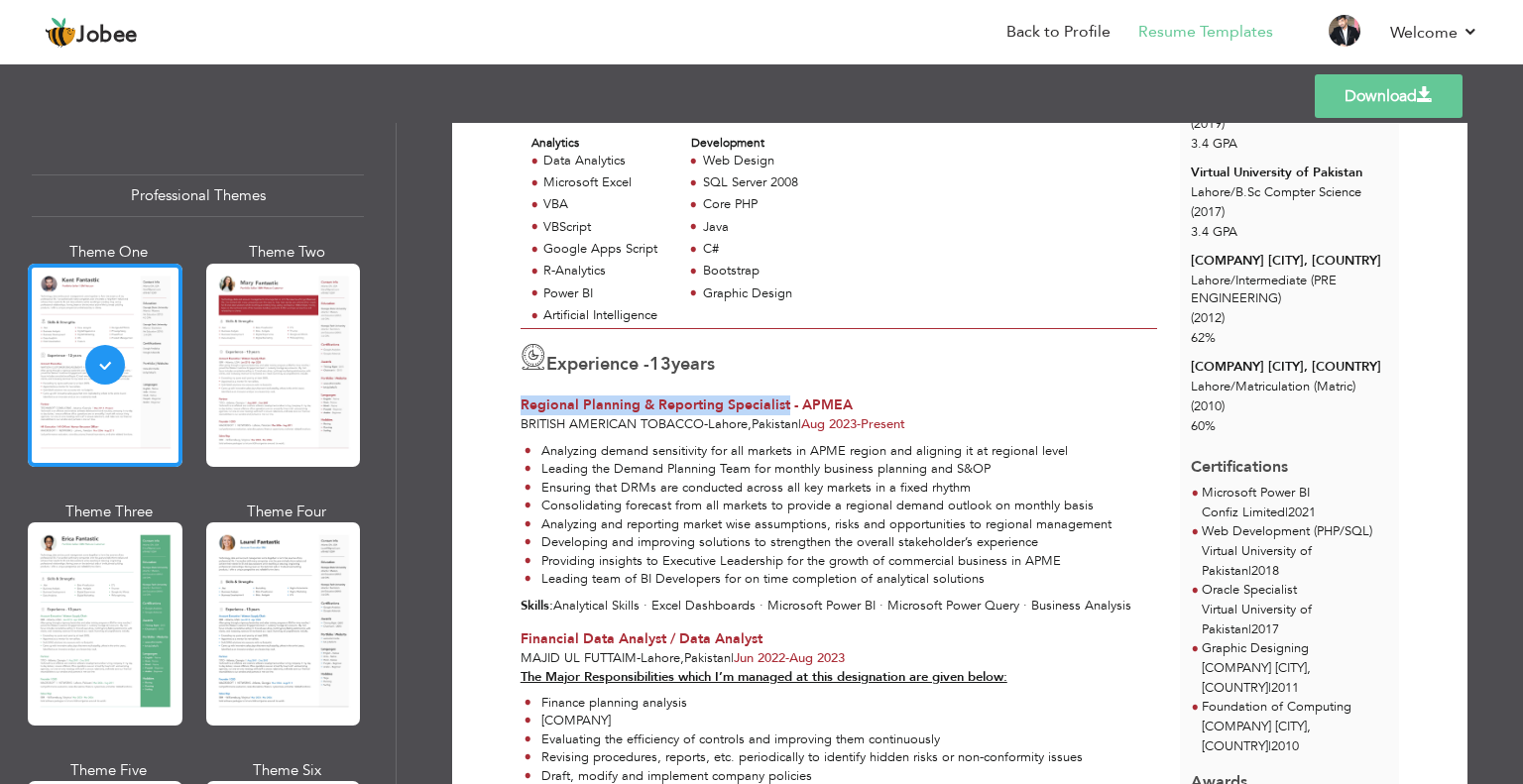 drag, startPoint x: 517, startPoint y: 397, endPoint x: 782, endPoint y: 403, distance: 265.06792 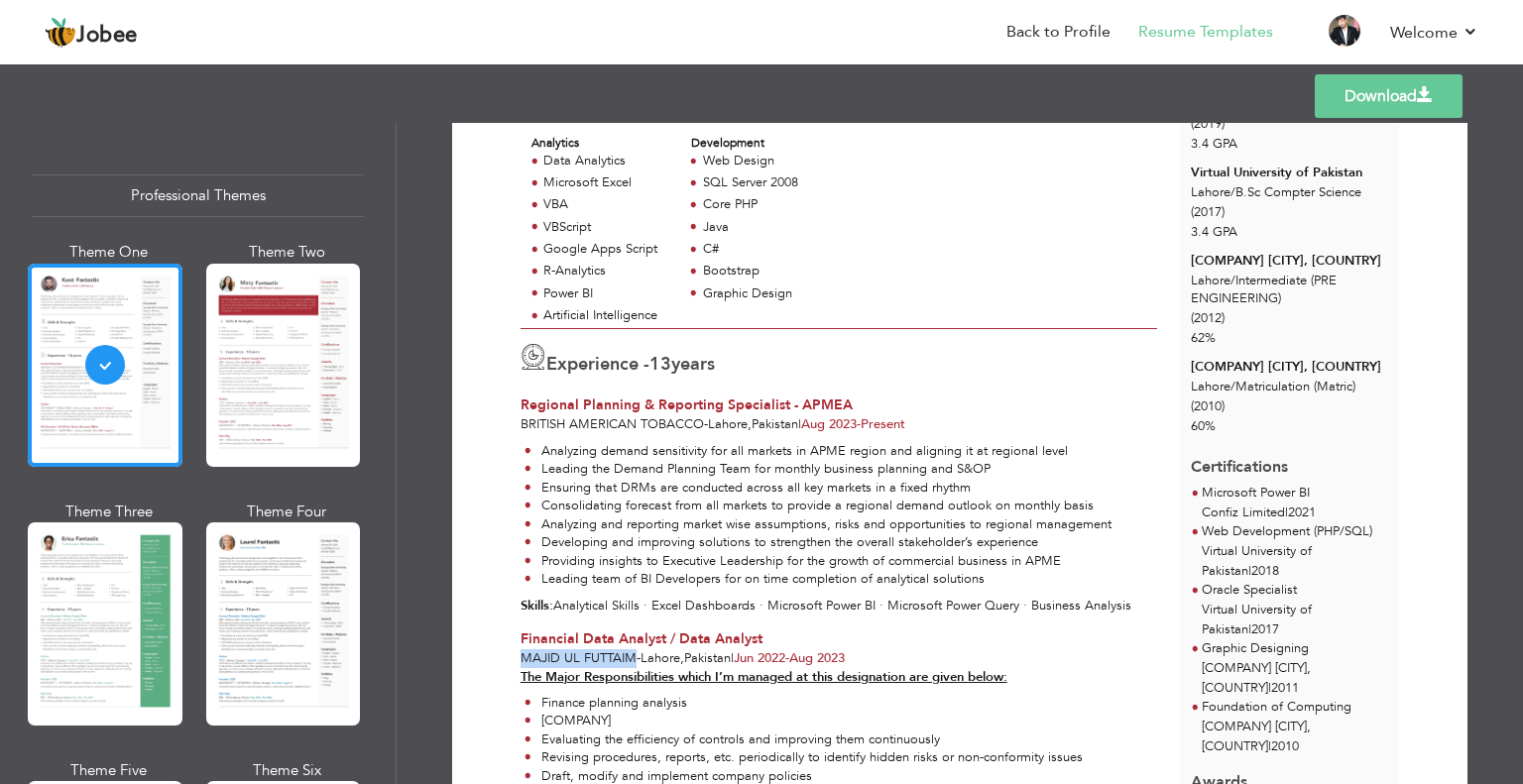 drag, startPoint x: 520, startPoint y: 657, endPoint x: 603, endPoint y: 616, distance: 92.574294 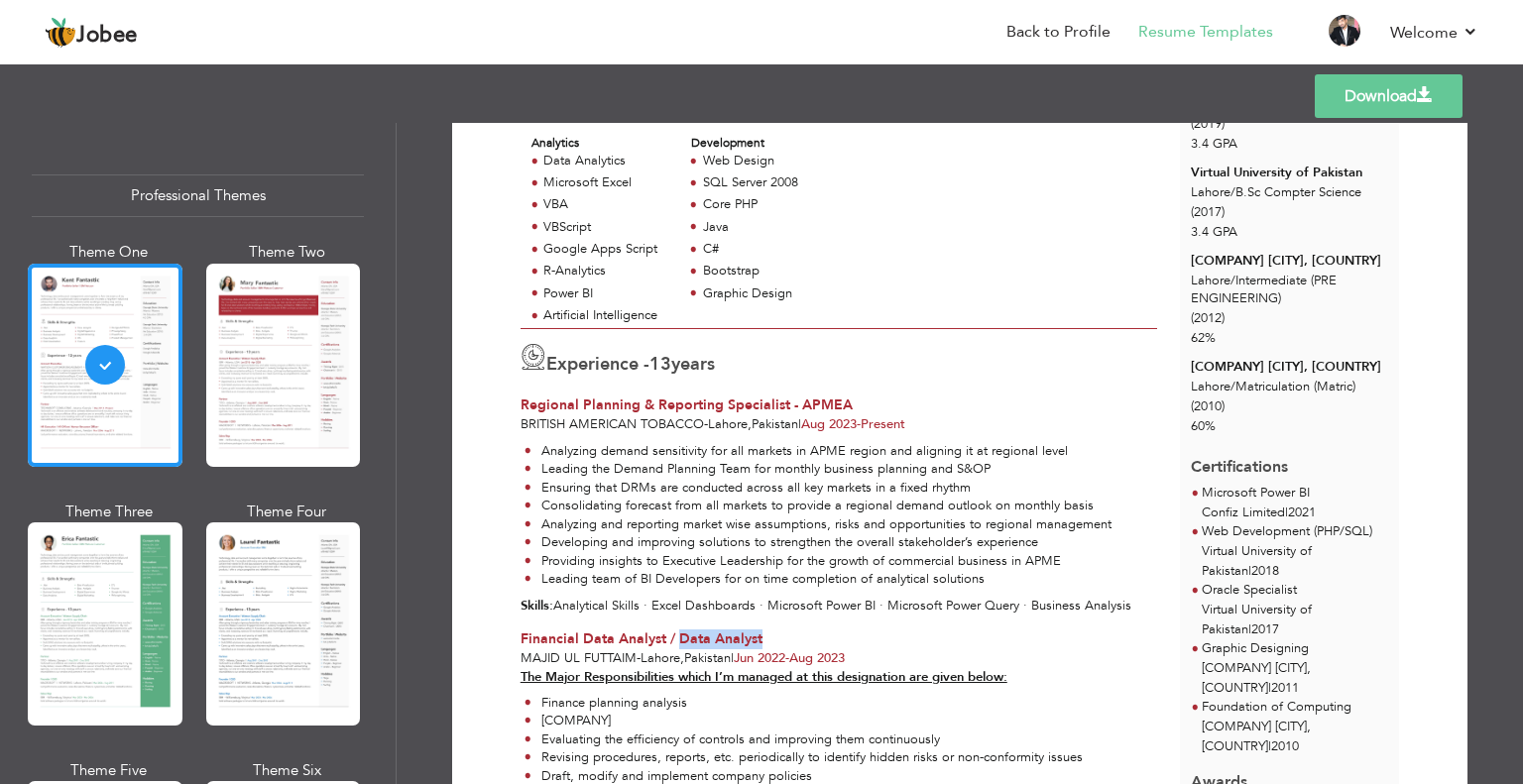 drag, startPoint x: 730, startPoint y: 632, endPoint x: 678, endPoint y: 637, distance: 52.23983 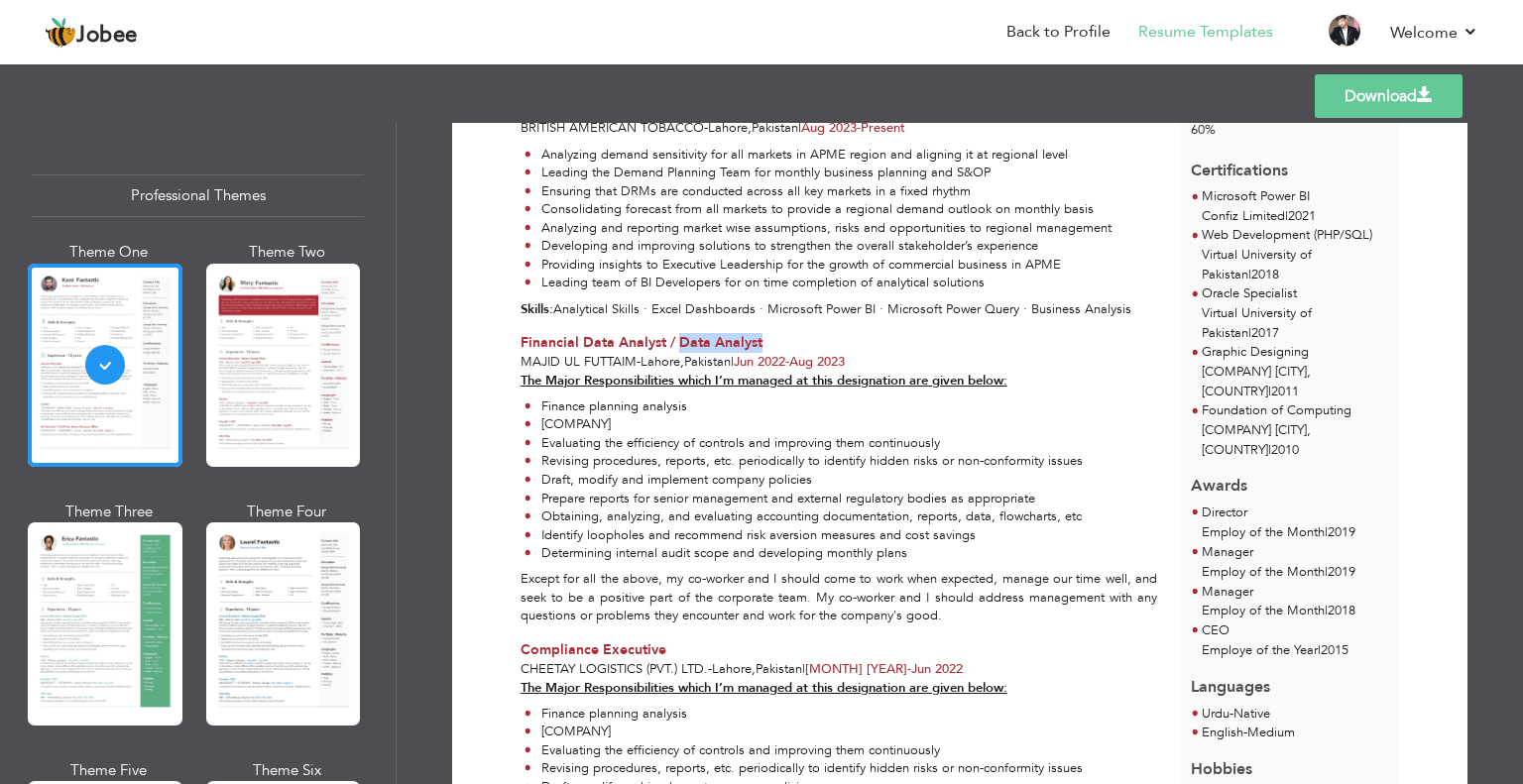 scroll, scrollTop: 595, scrollLeft: 0, axis: vertical 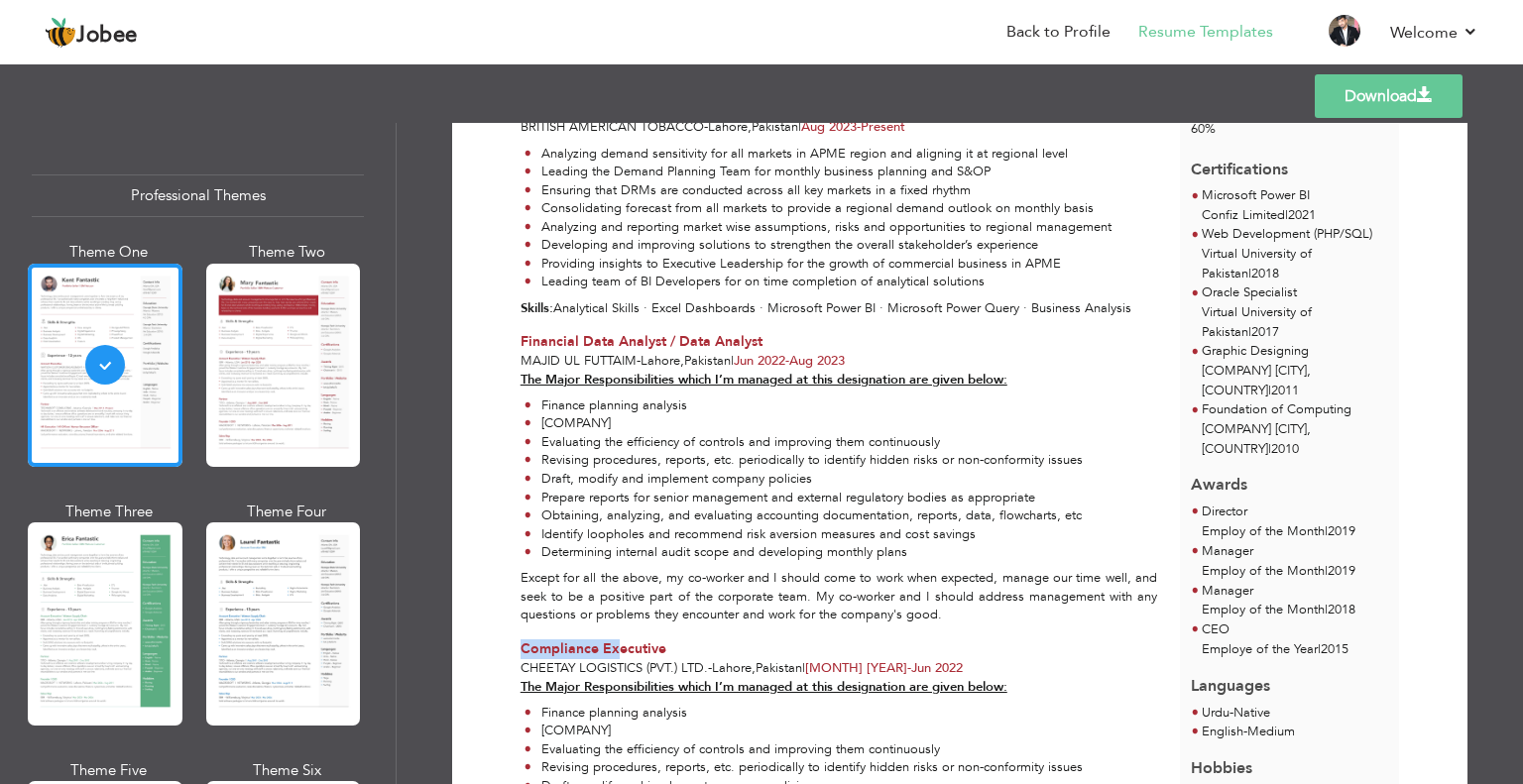 drag, startPoint x: 519, startPoint y: 641, endPoint x: 616, endPoint y: 645, distance: 97.0824 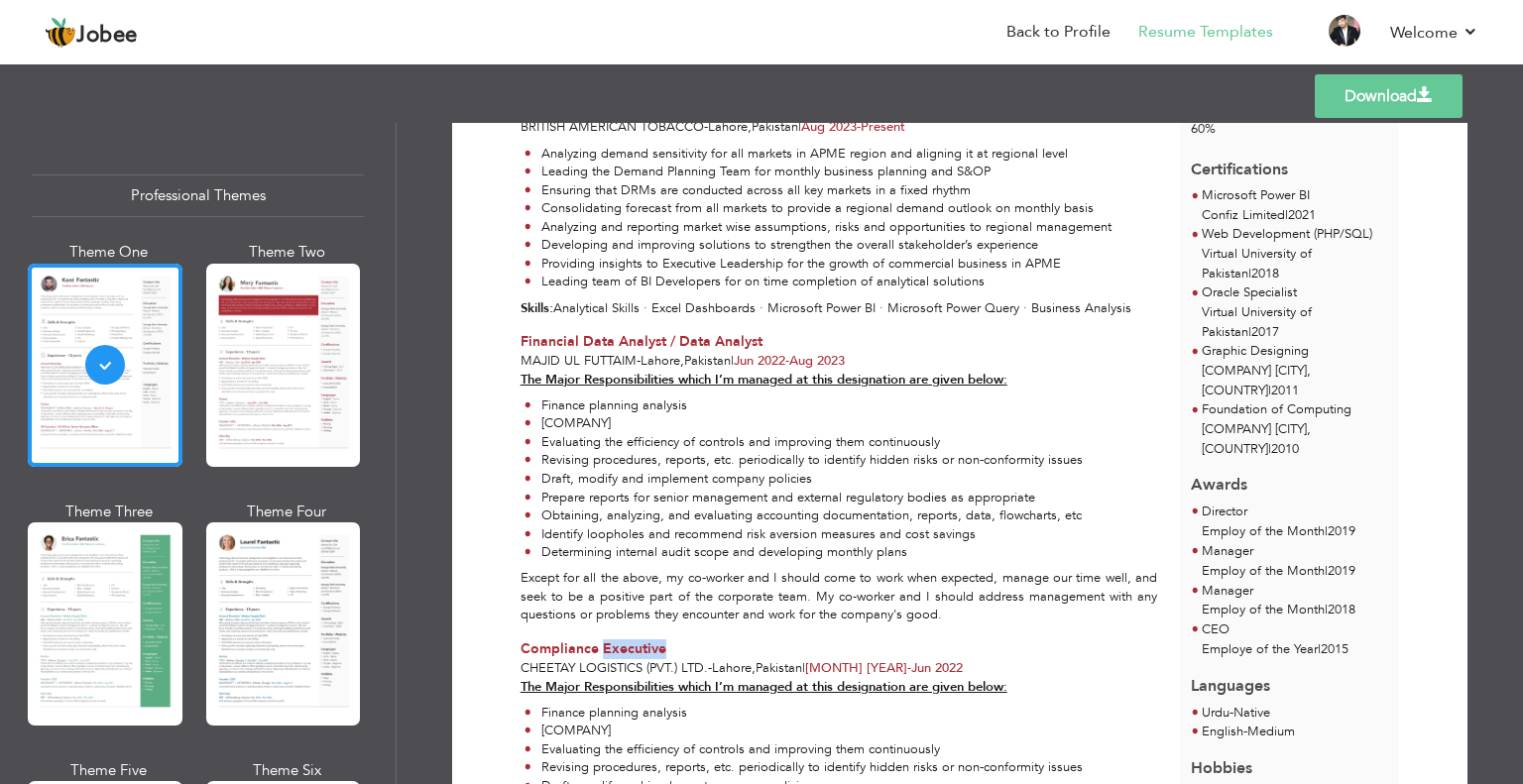 drag, startPoint x: 662, startPoint y: 645, endPoint x: 600, endPoint y: 642, distance: 62.07254 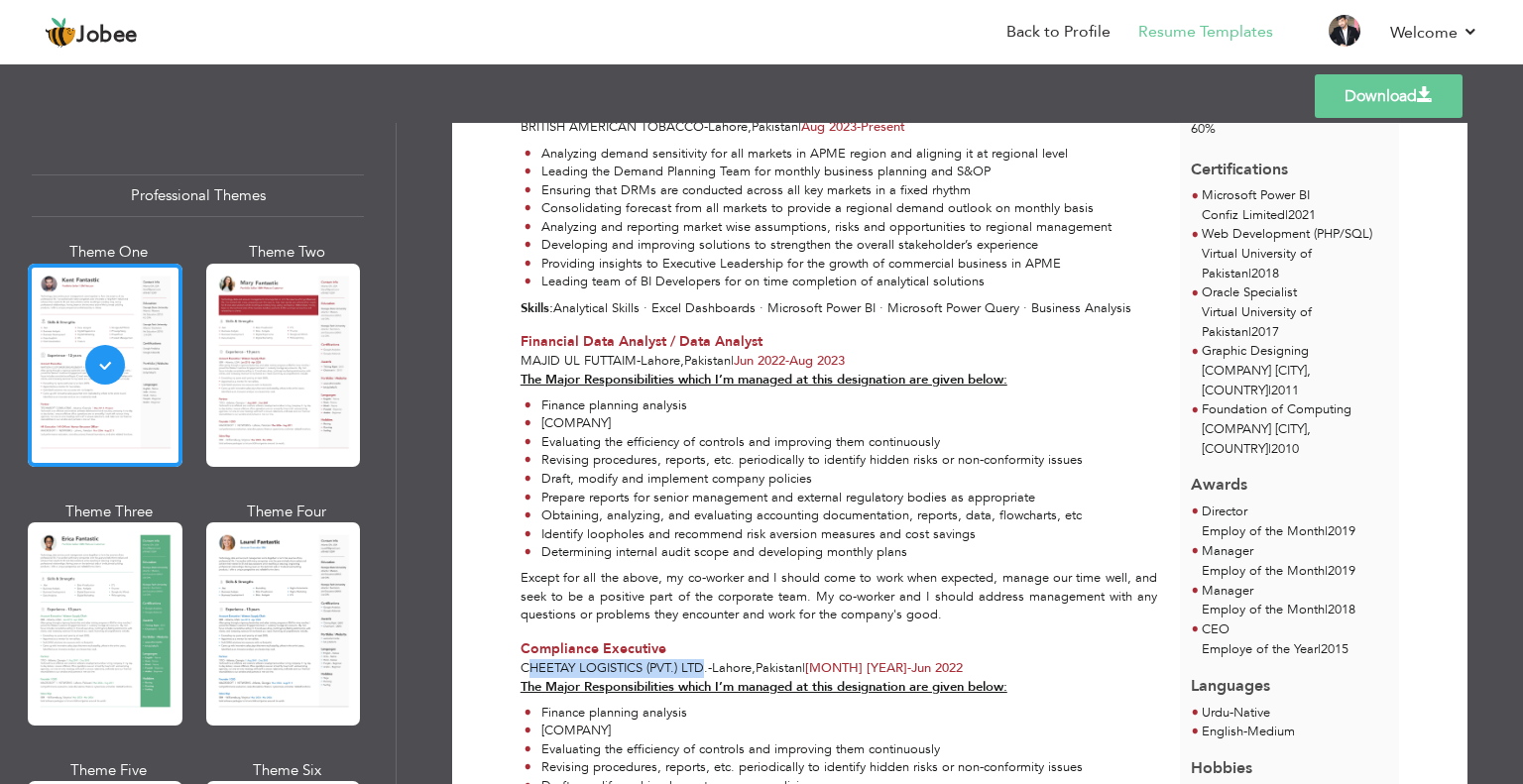 drag, startPoint x: 522, startPoint y: 661, endPoint x: 699, endPoint y: 663, distance: 177.0113 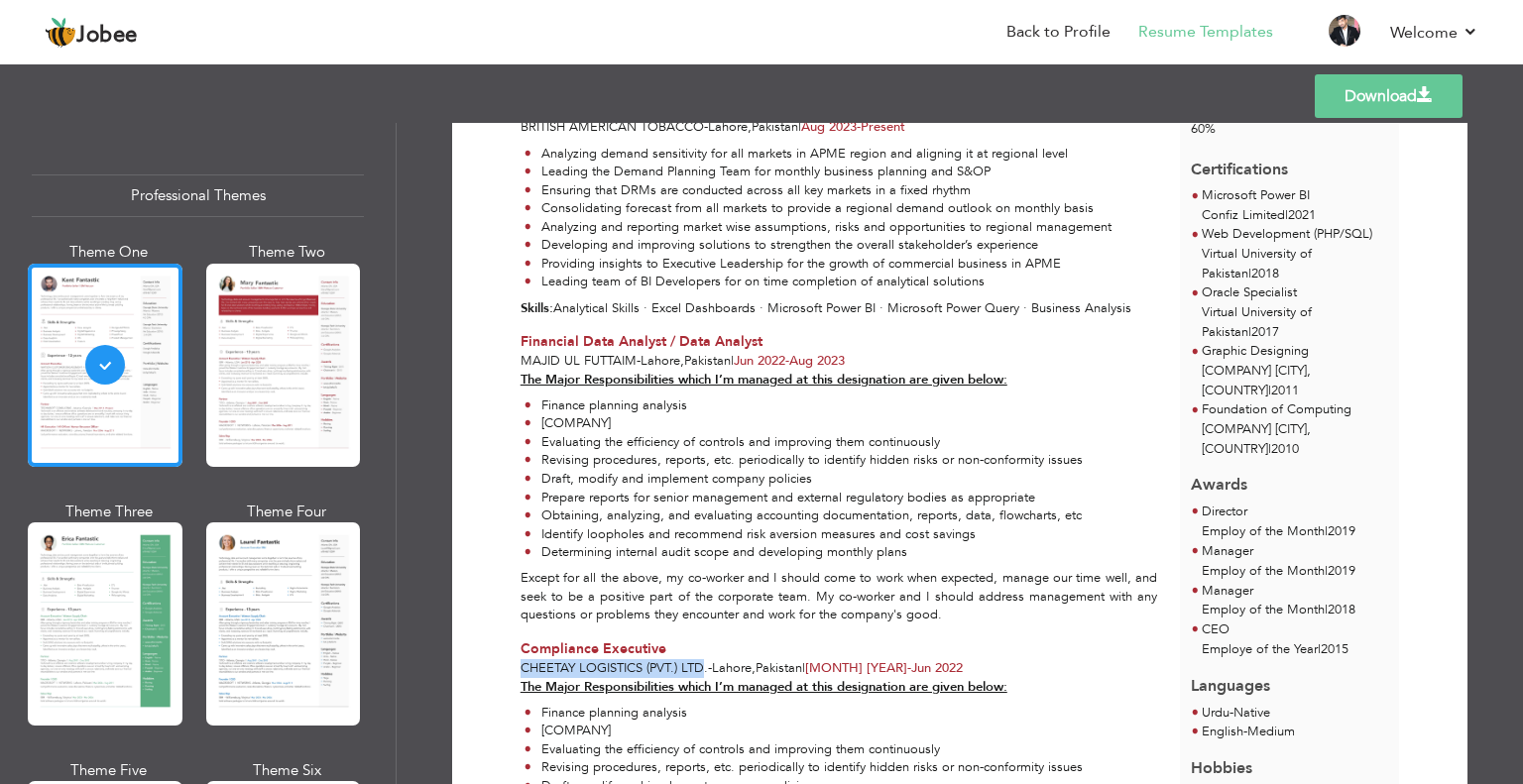 drag, startPoint x: 516, startPoint y: 665, endPoint x: 700, endPoint y: 662, distance: 184.02445 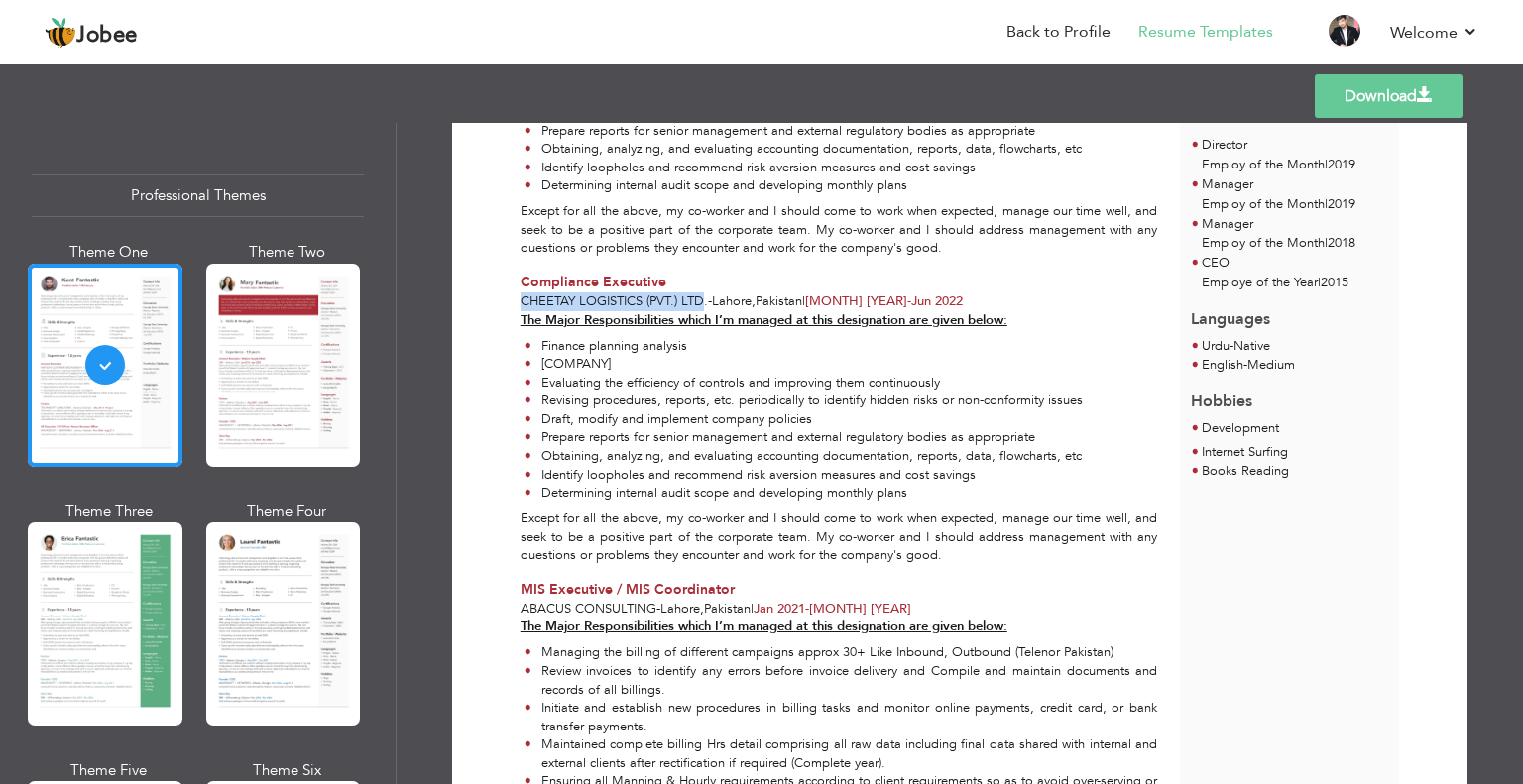 scroll, scrollTop: 1090, scrollLeft: 0, axis: vertical 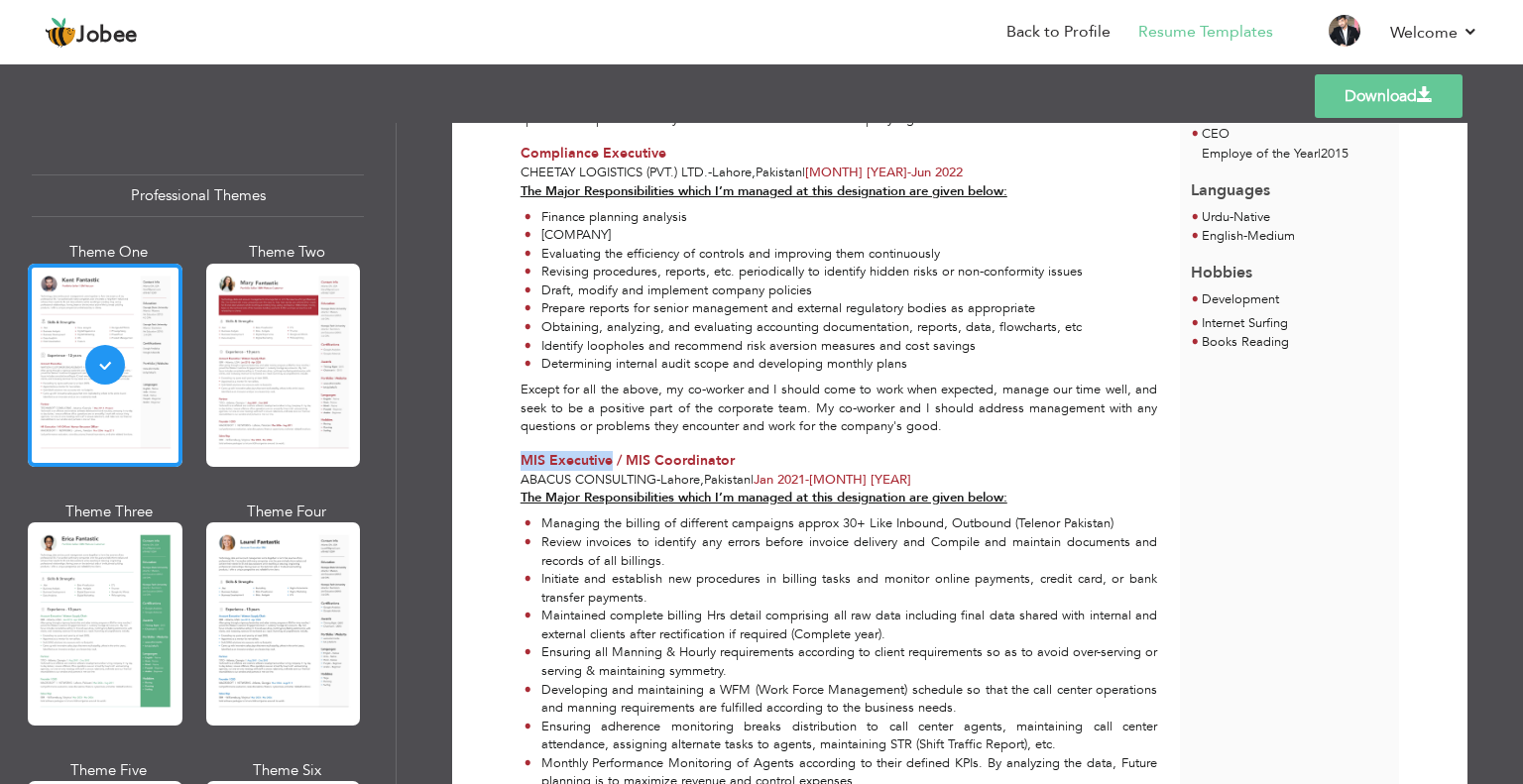 drag, startPoint x: 514, startPoint y: 455, endPoint x: 607, endPoint y: 454, distance: 93.00538 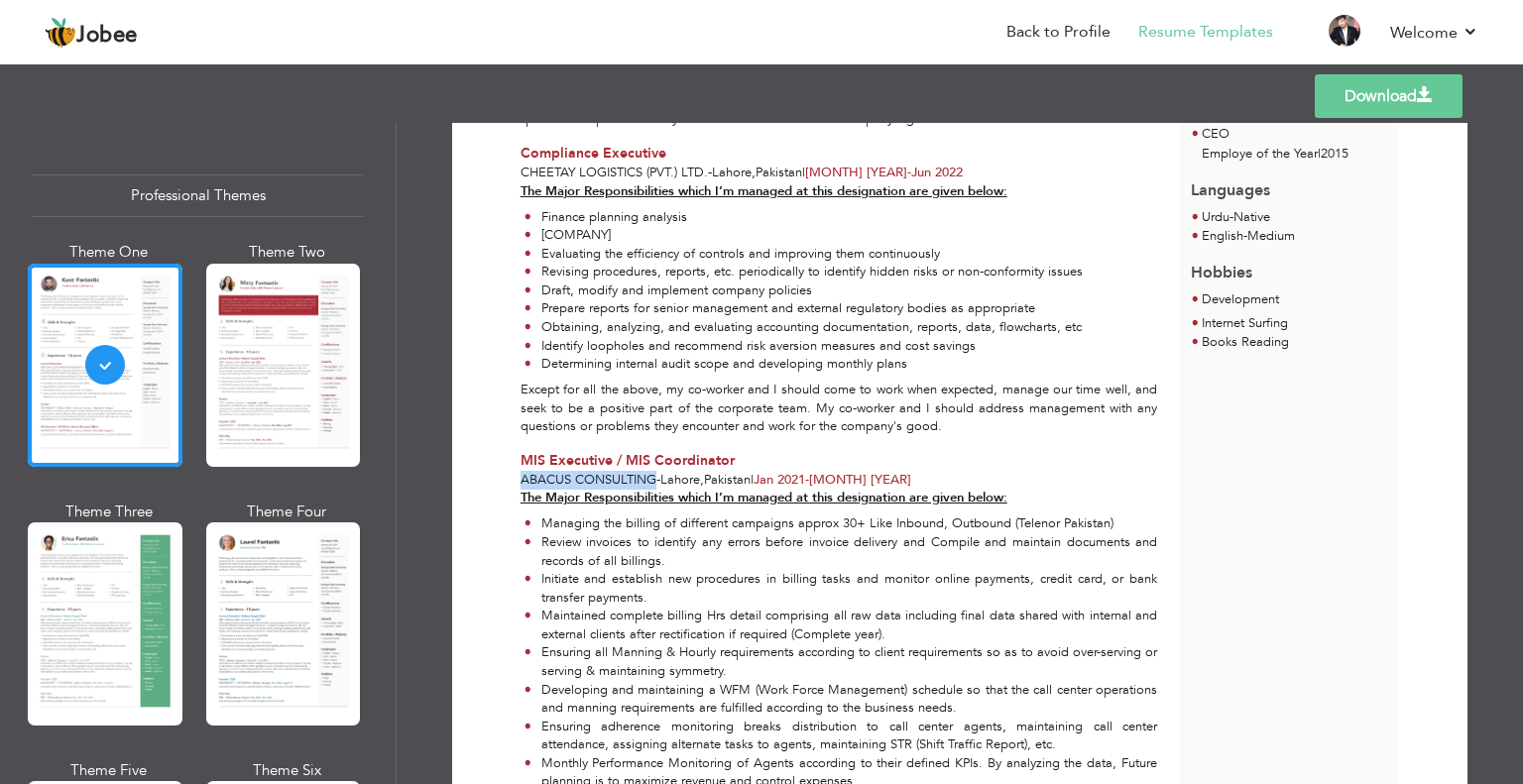 drag, startPoint x: 522, startPoint y: 475, endPoint x: 650, endPoint y: 475, distance: 128 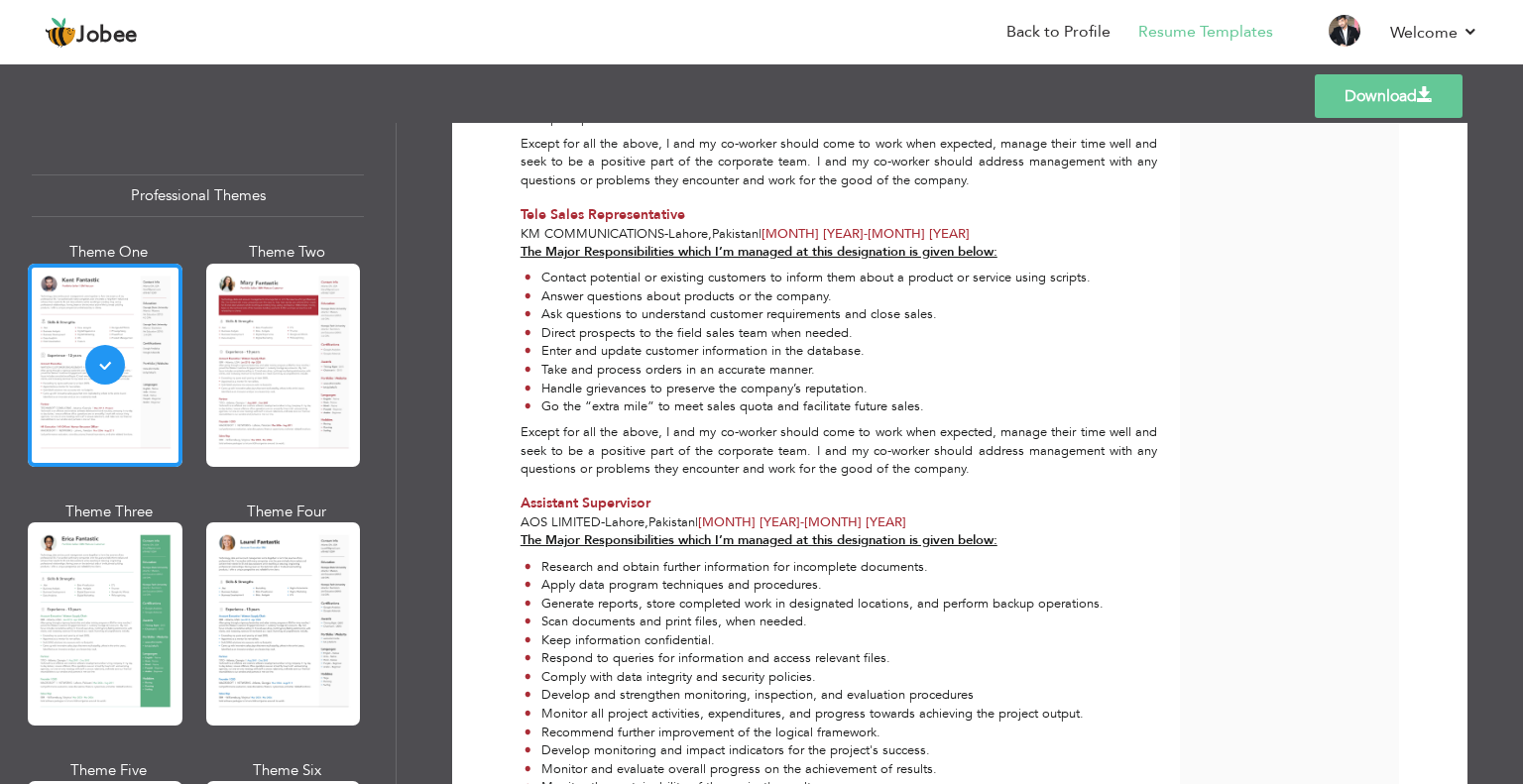 scroll, scrollTop: 4064, scrollLeft: 0, axis: vertical 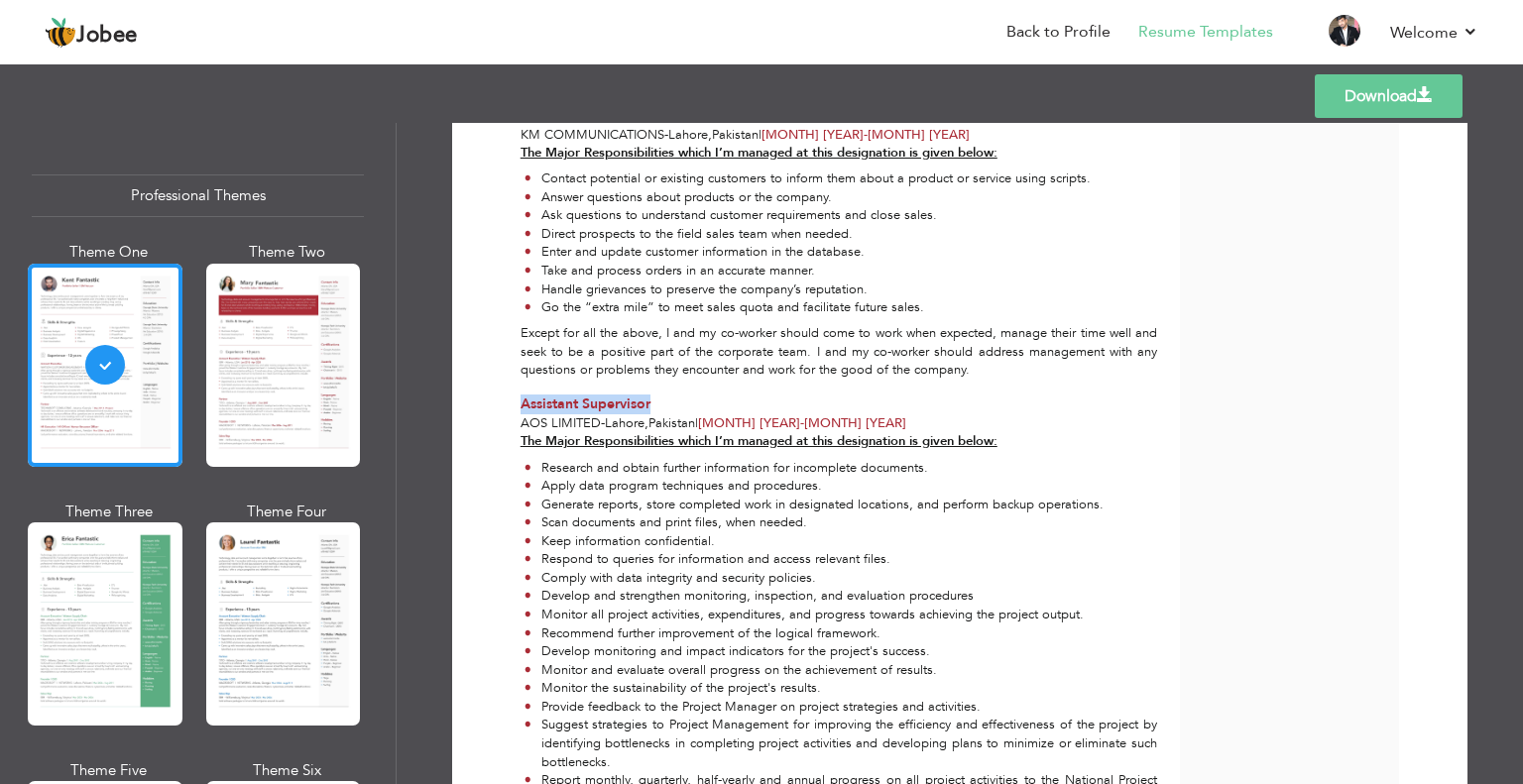 drag, startPoint x: 520, startPoint y: 399, endPoint x: 647, endPoint y: 401, distance: 127.0157 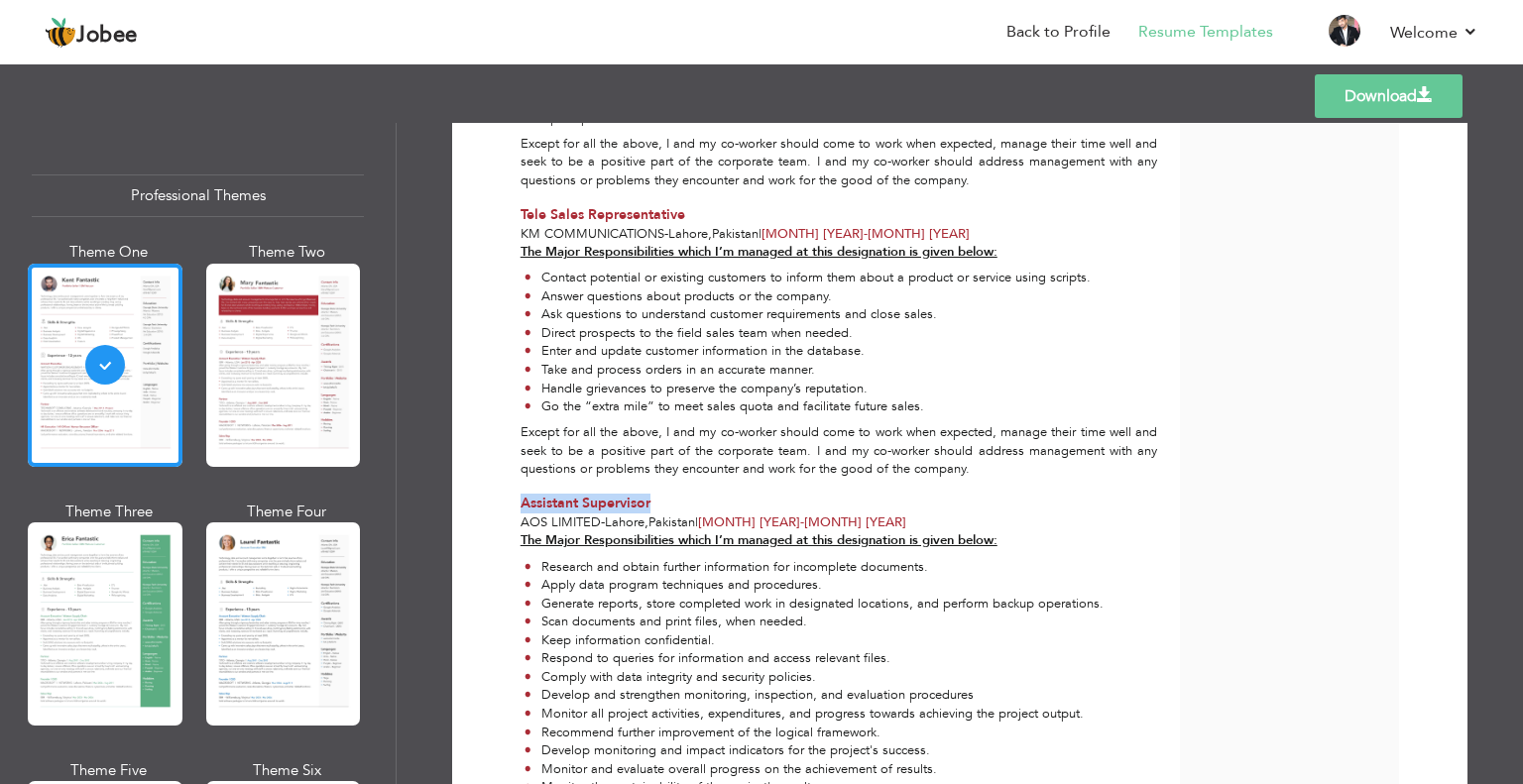 copy on "Assistant Supervisor" 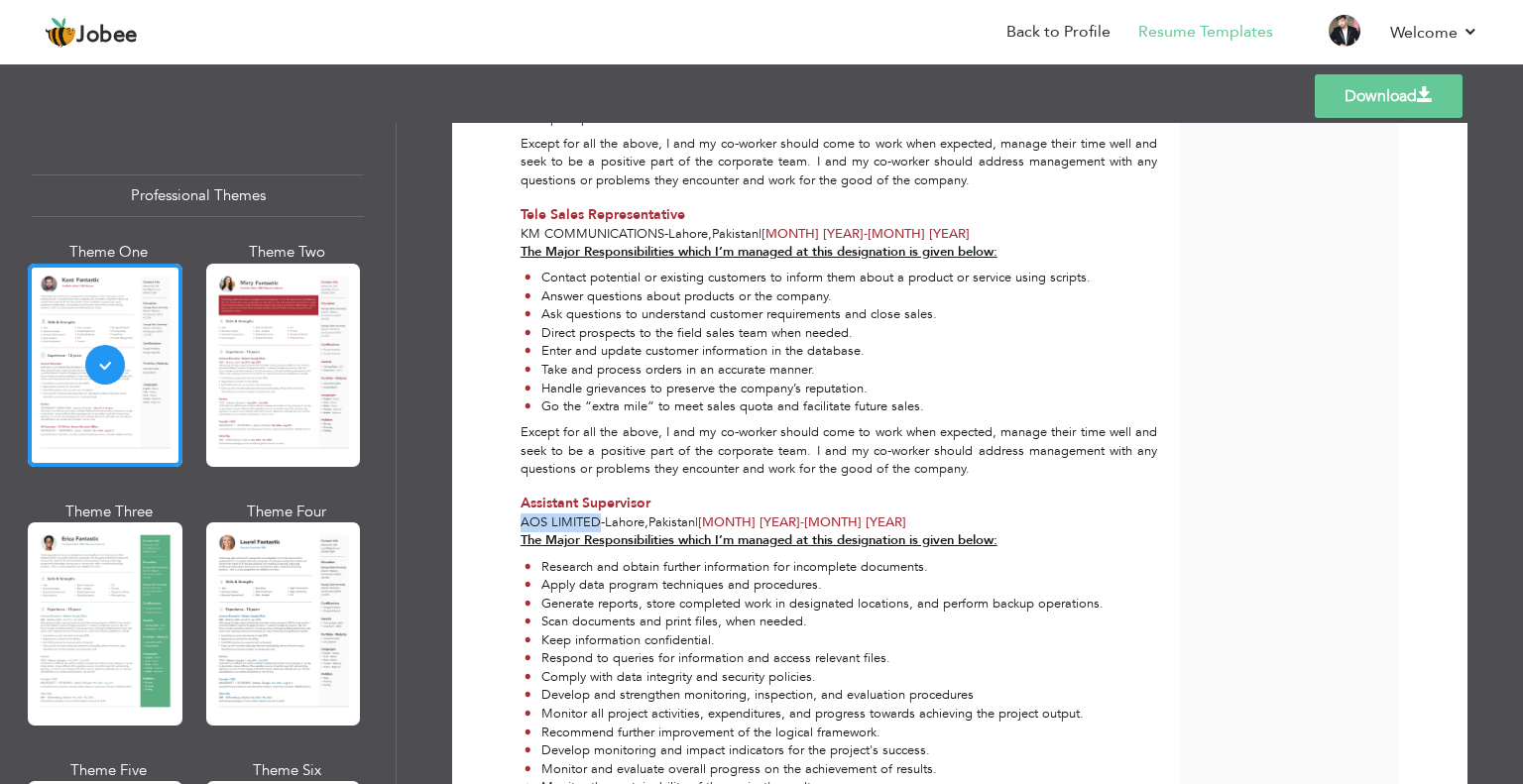 drag, startPoint x: 516, startPoint y: 520, endPoint x: 598, endPoint y: 518, distance: 82.02439 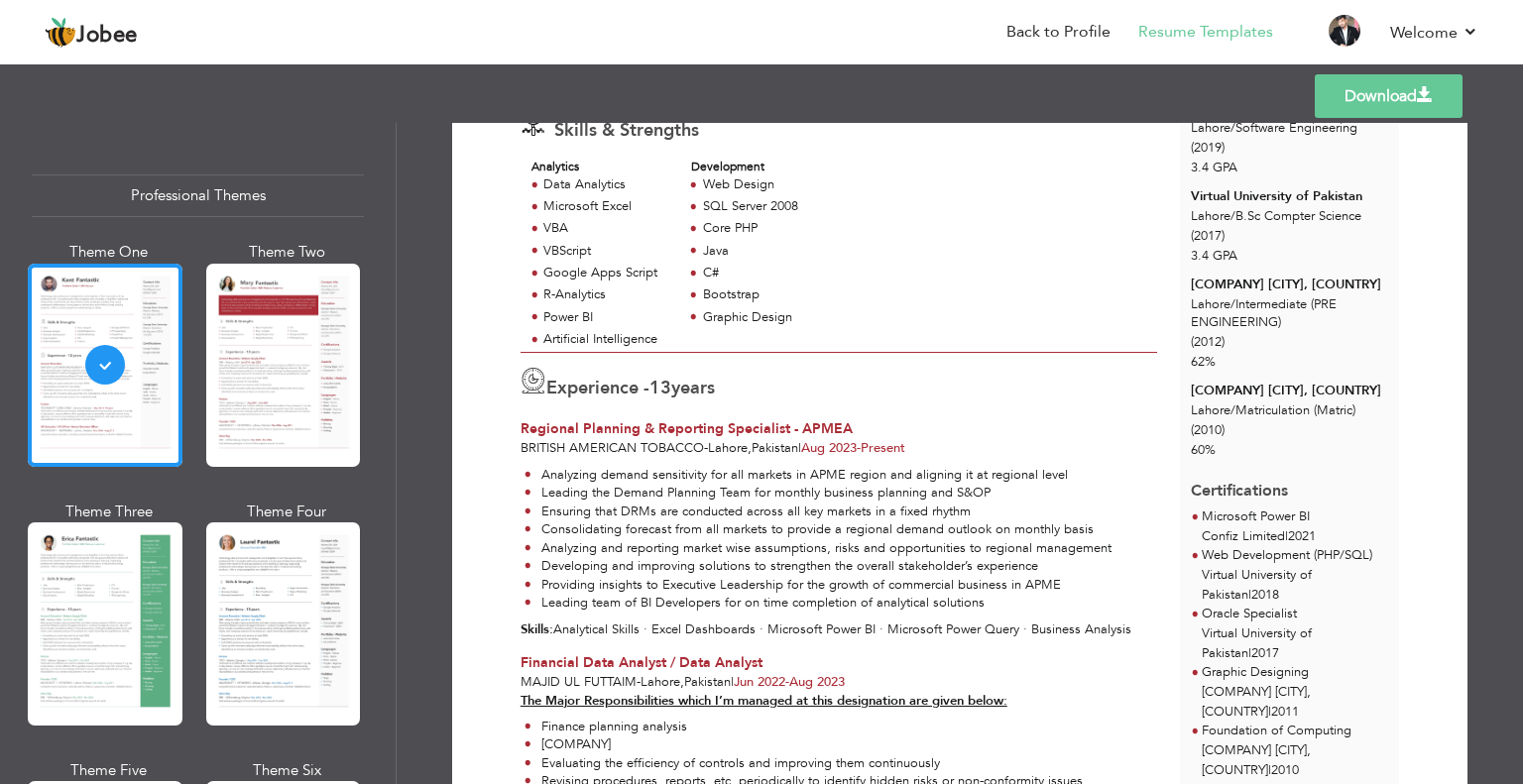 scroll, scrollTop: 0, scrollLeft: 0, axis: both 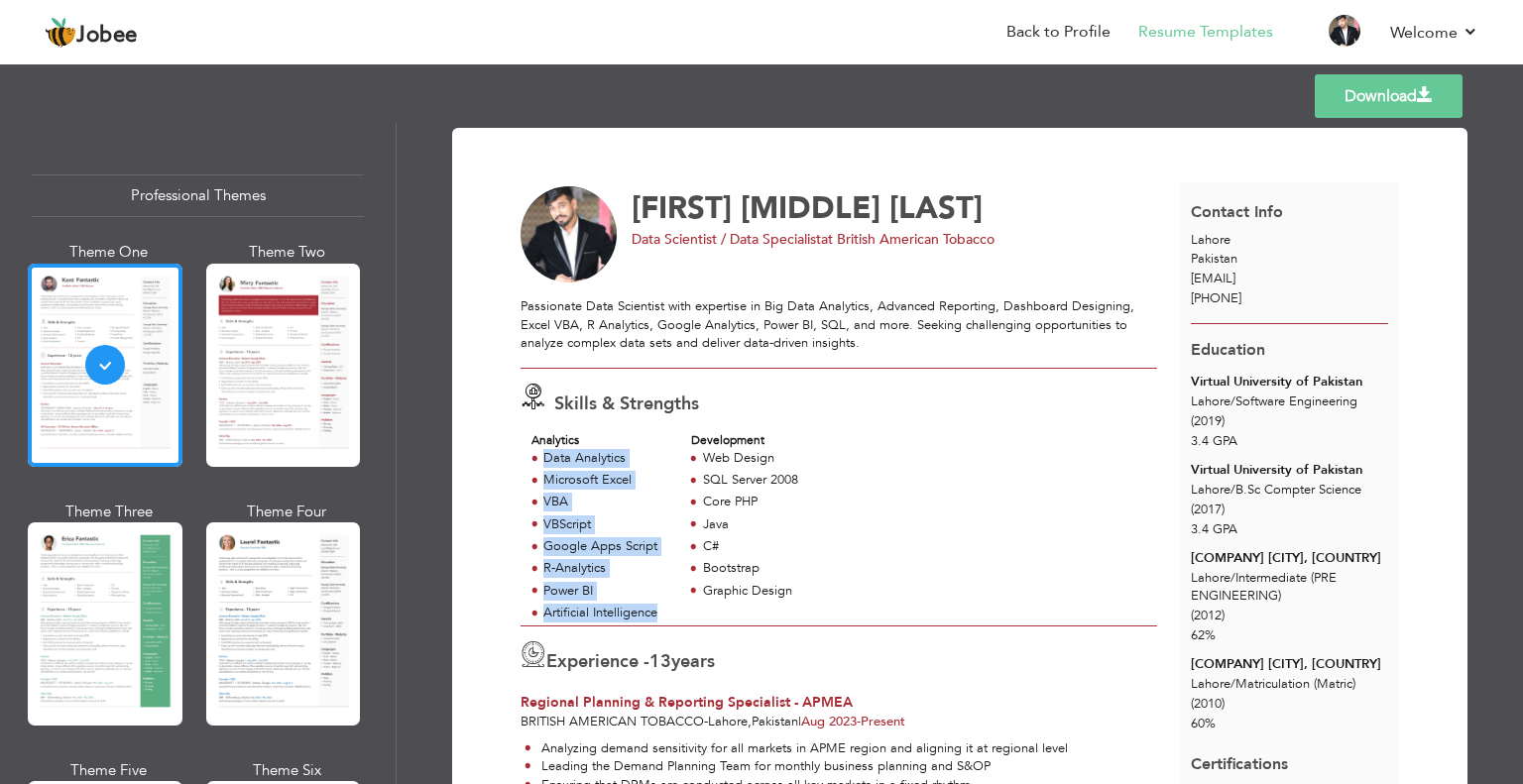 drag, startPoint x: 537, startPoint y: 453, endPoint x: 659, endPoint y: 609, distance: 198.0404 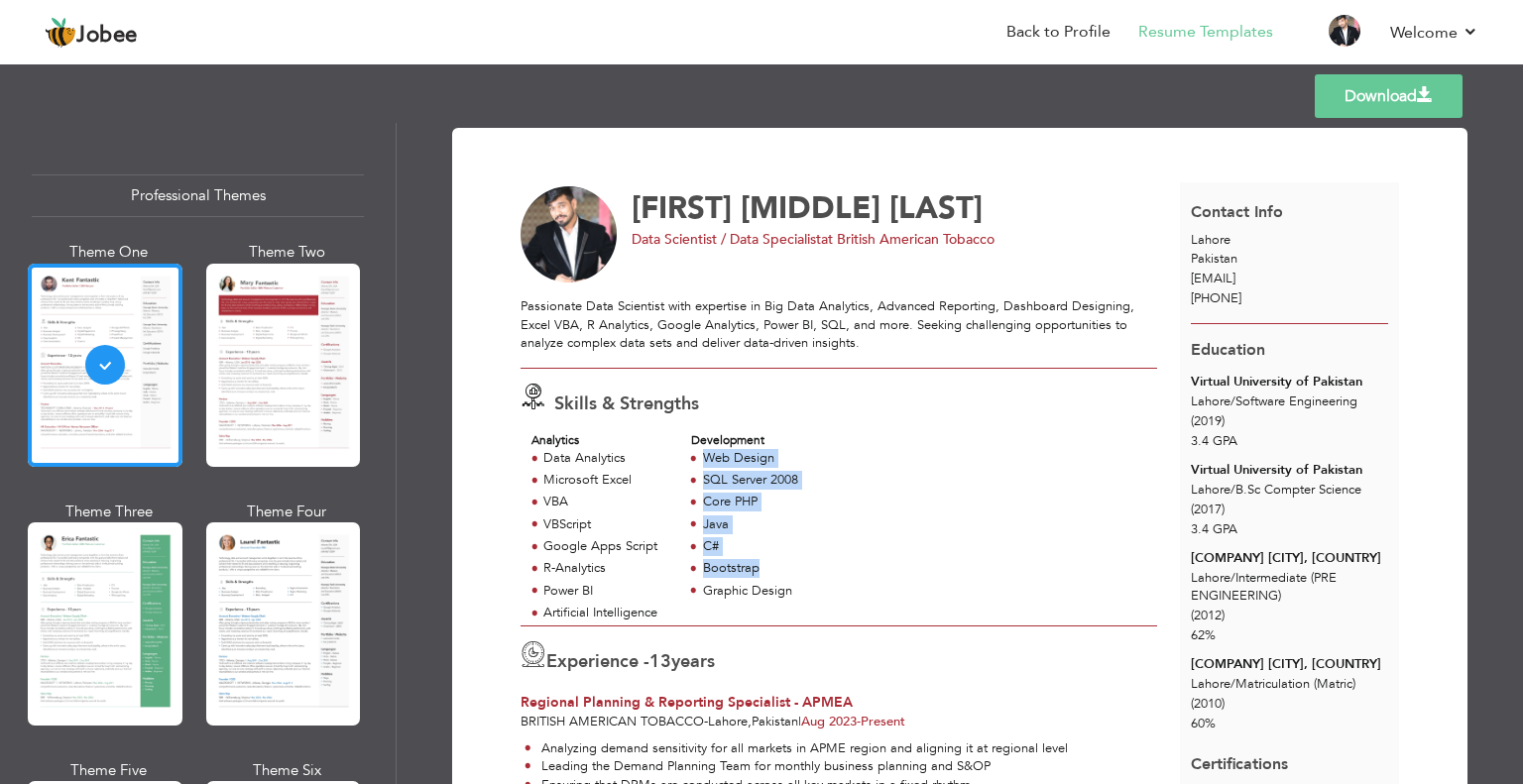 drag, startPoint x: 700, startPoint y: 454, endPoint x: 809, endPoint y: 570, distance: 159.176 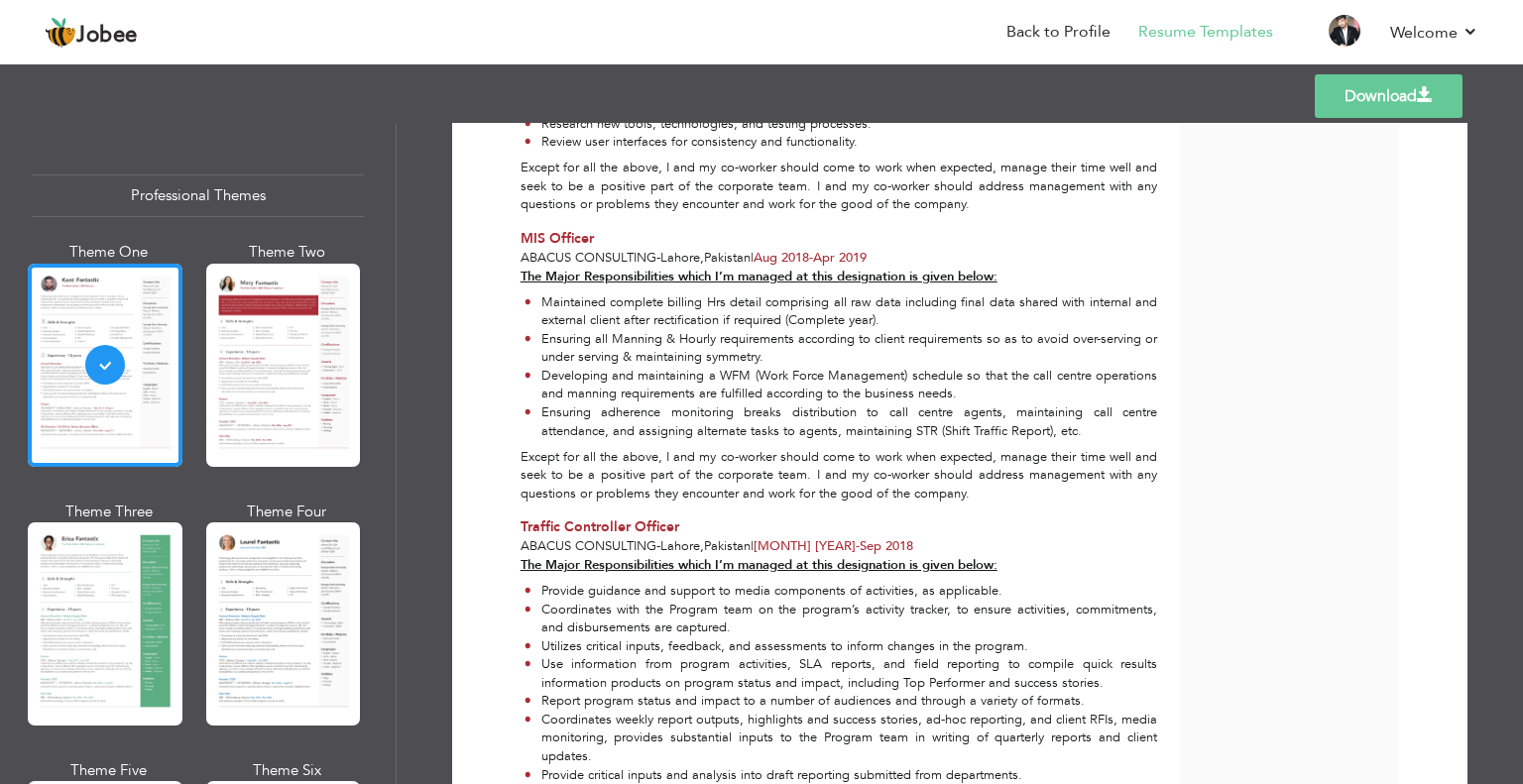 scroll, scrollTop: 3271, scrollLeft: 0, axis: vertical 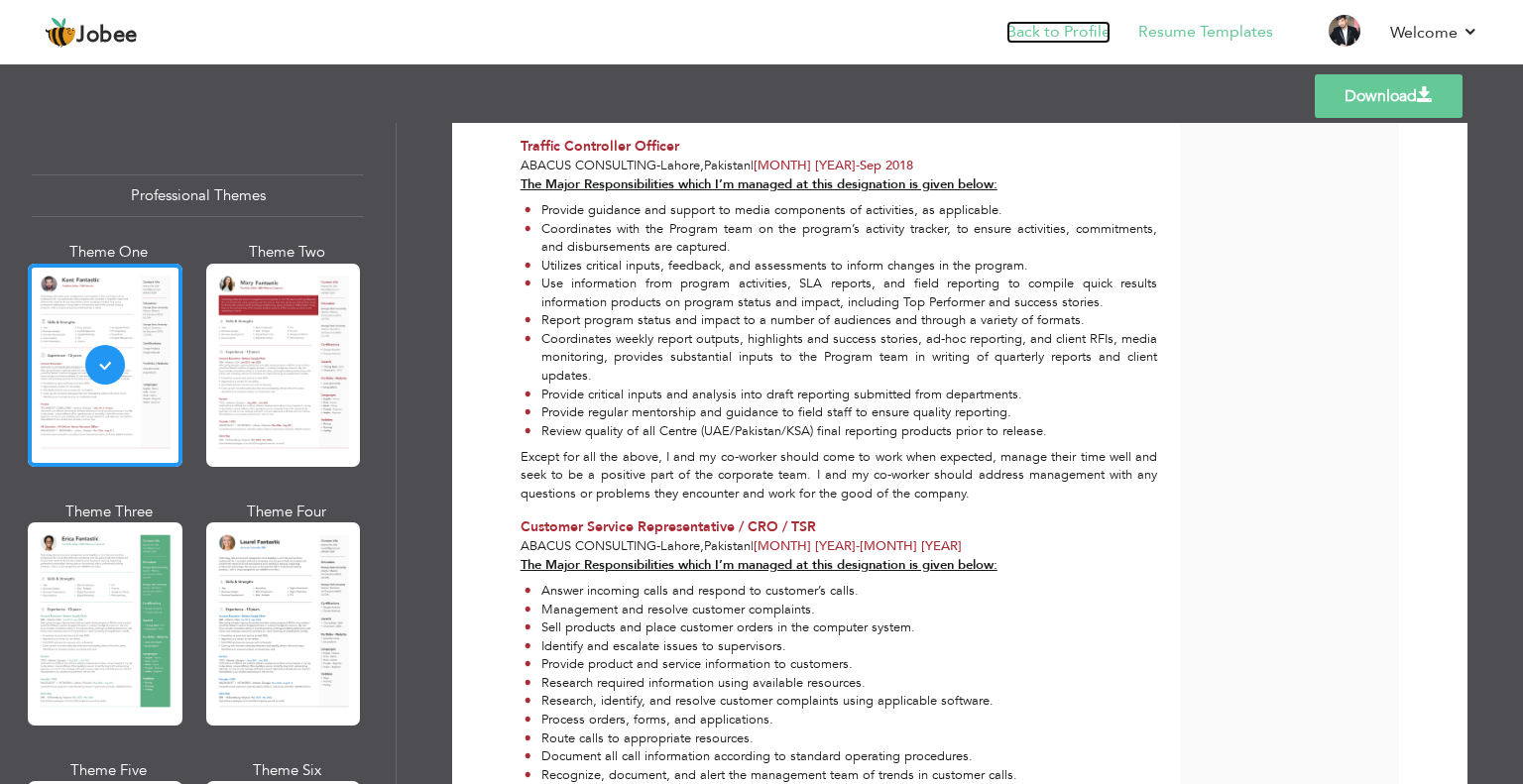 click on "Back to Profile" at bounding box center (1058, 32) 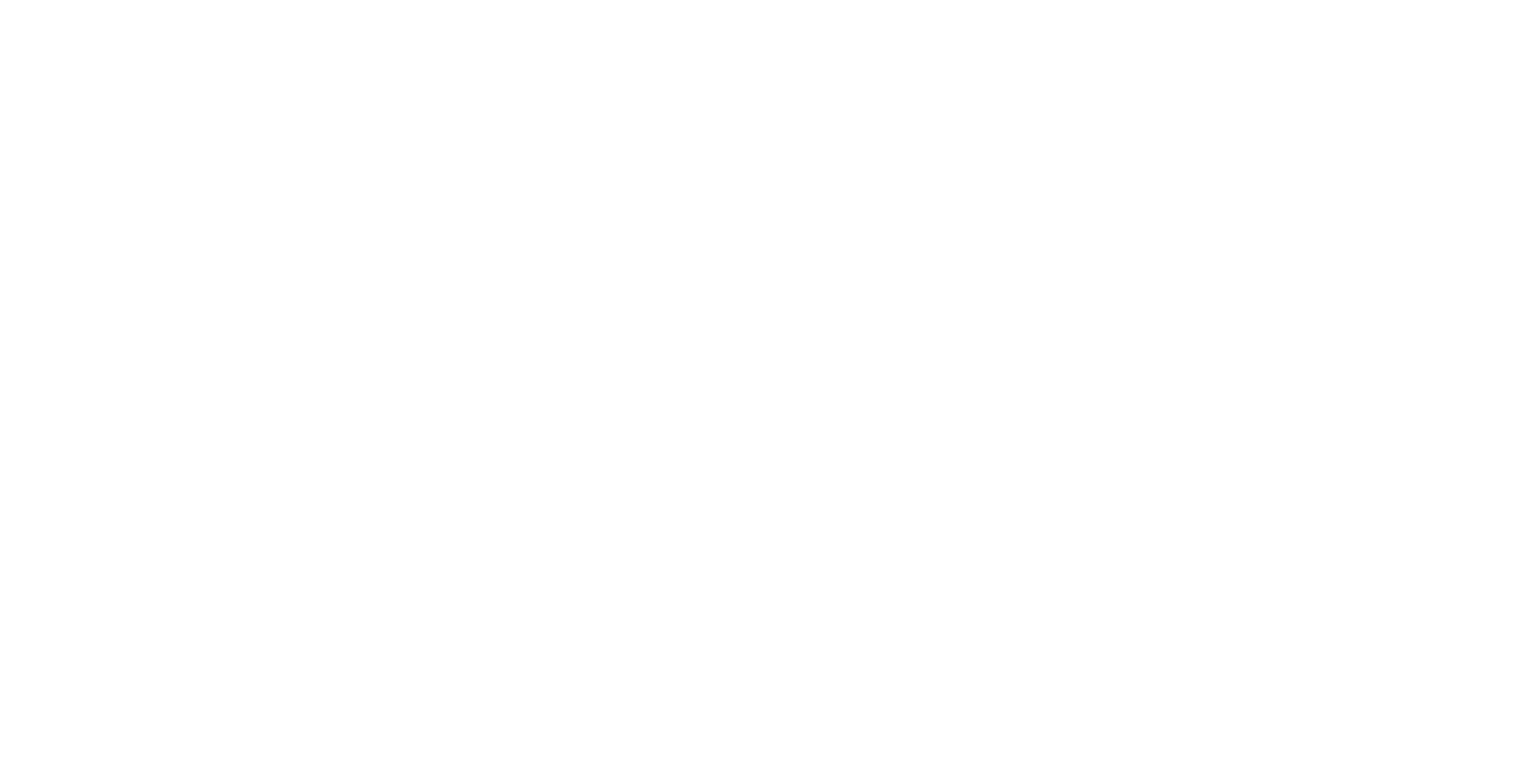 scroll, scrollTop: 0, scrollLeft: 0, axis: both 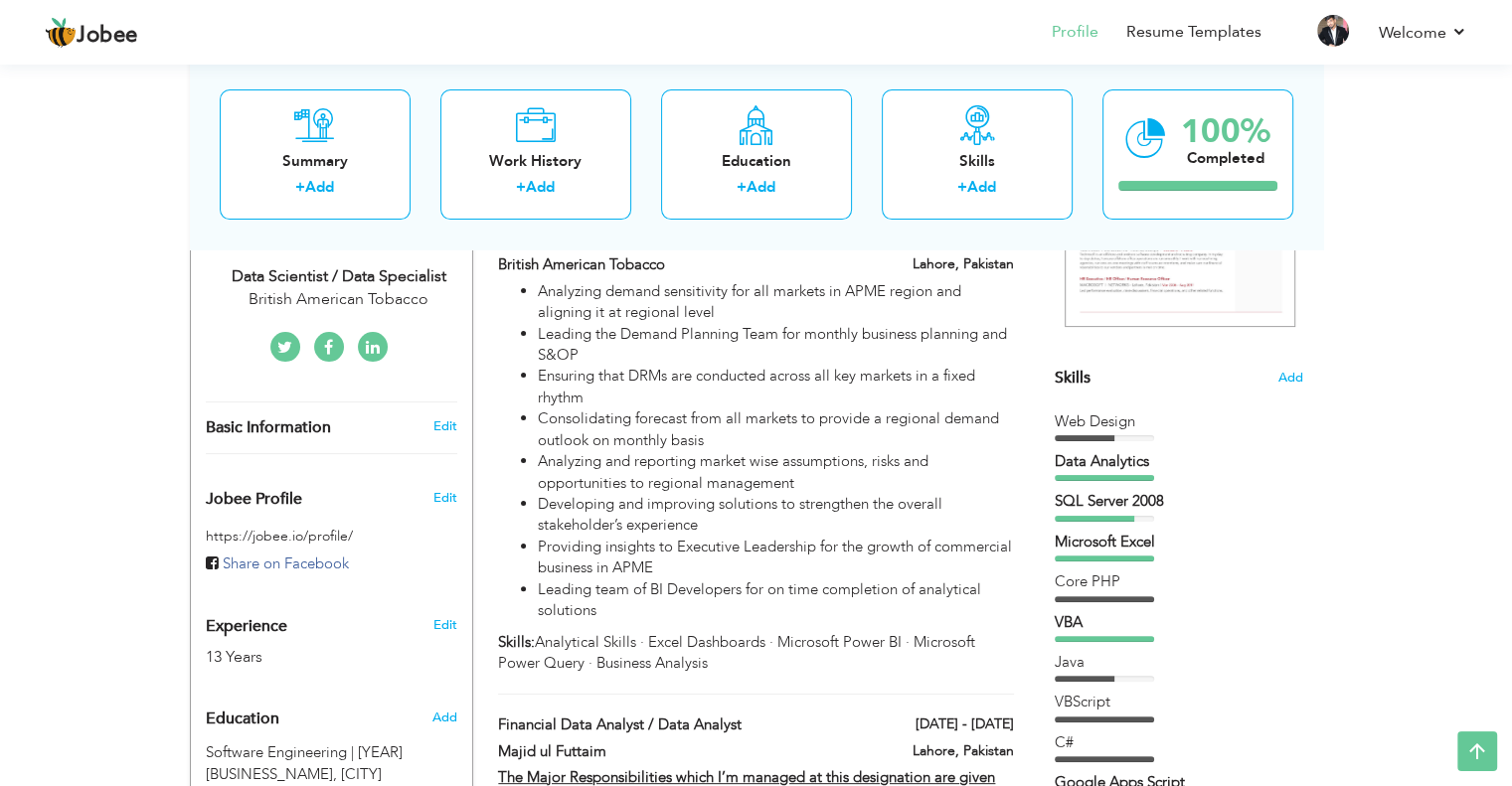 click on "Basic Information" at bounding box center [268, 428] 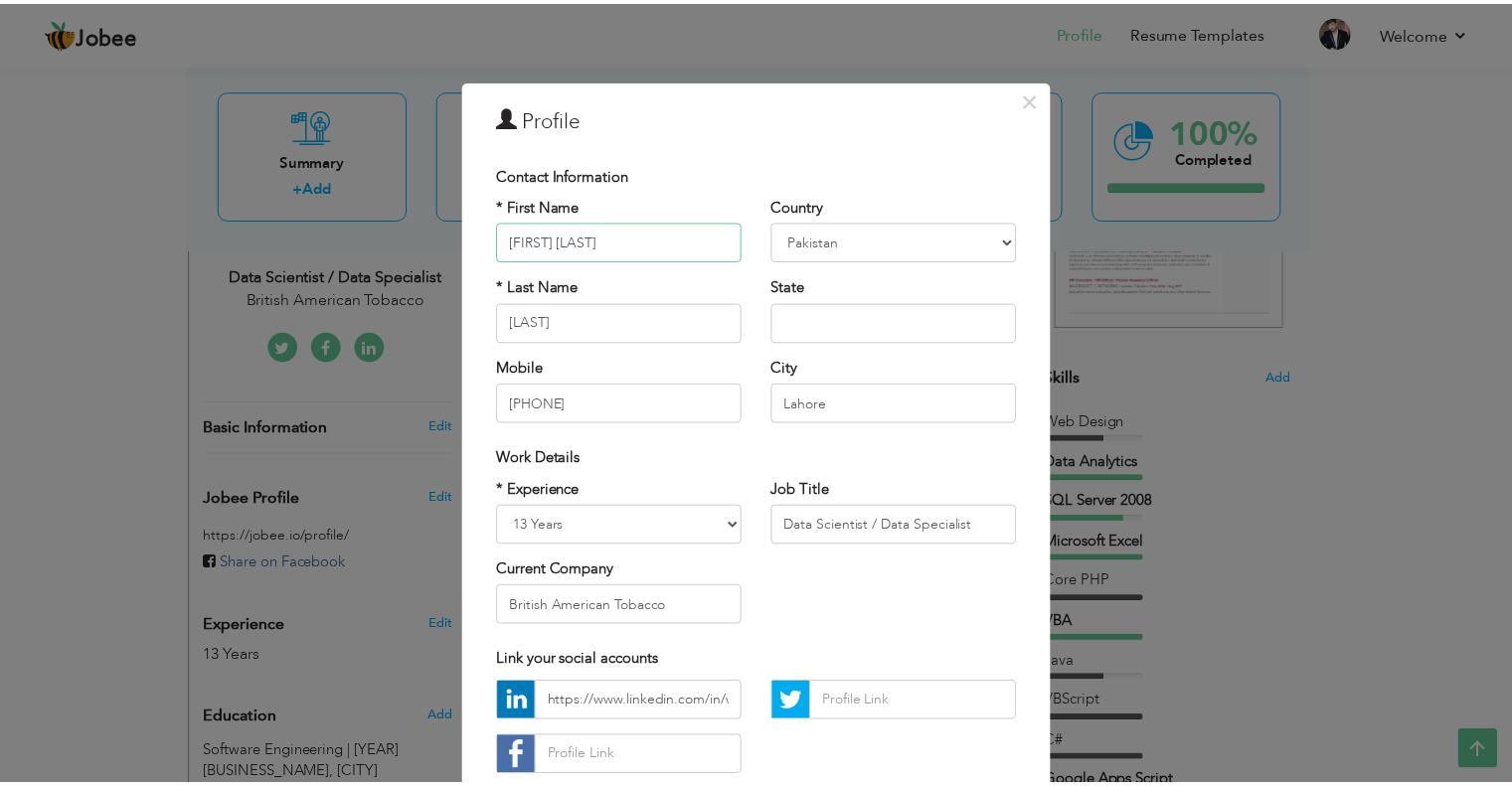 scroll, scrollTop: 0, scrollLeft: 0, axis: both 